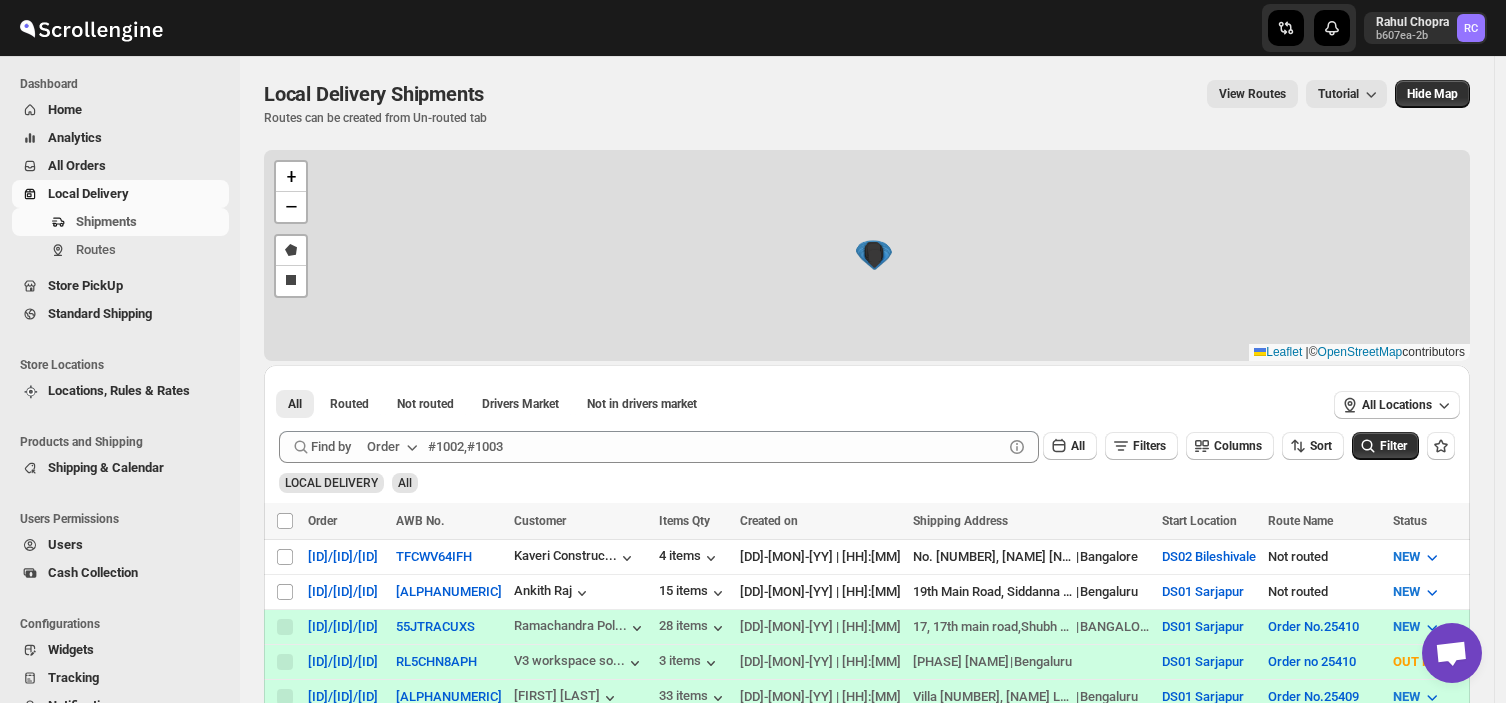 scroll, scrollTop: 0, scrollLeft: 0, axis: both 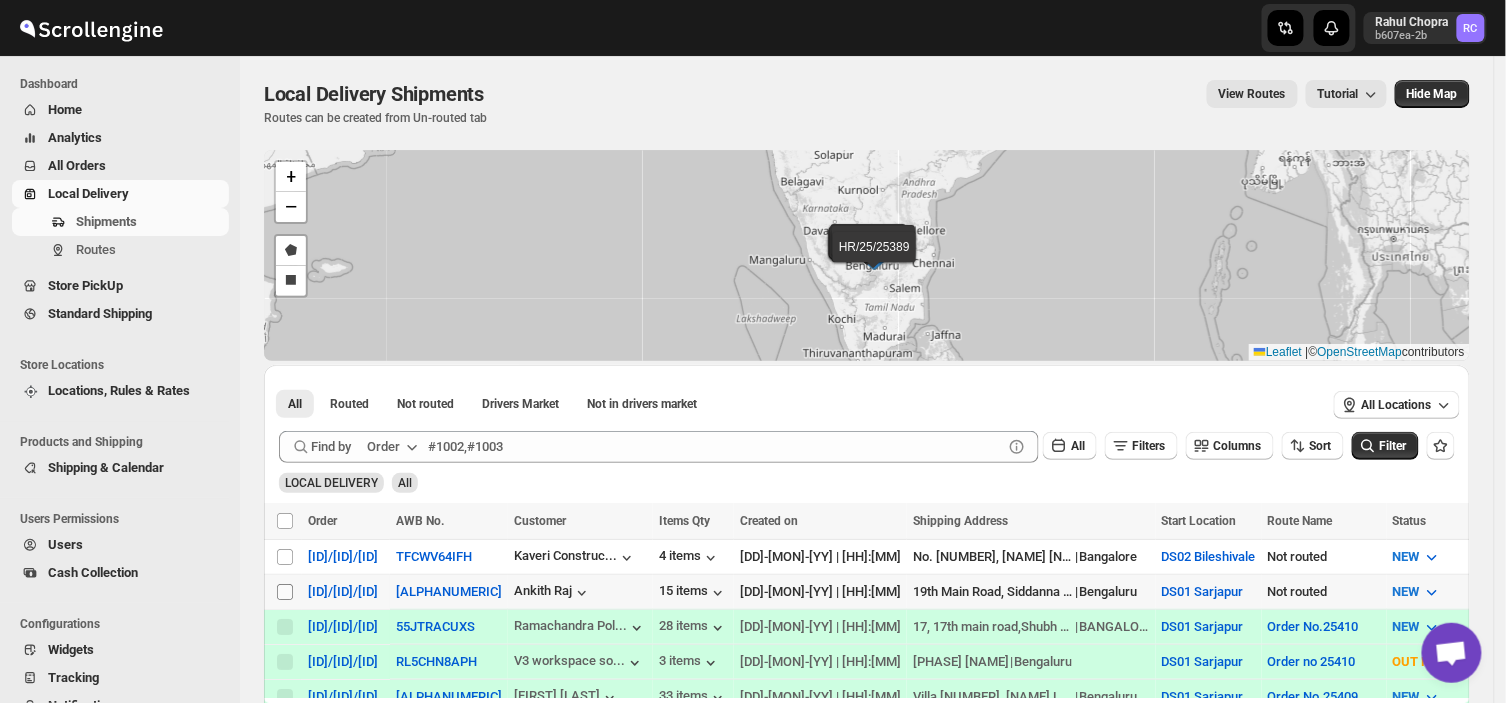 click on "Select shipment" at bounding box center (285, 592) 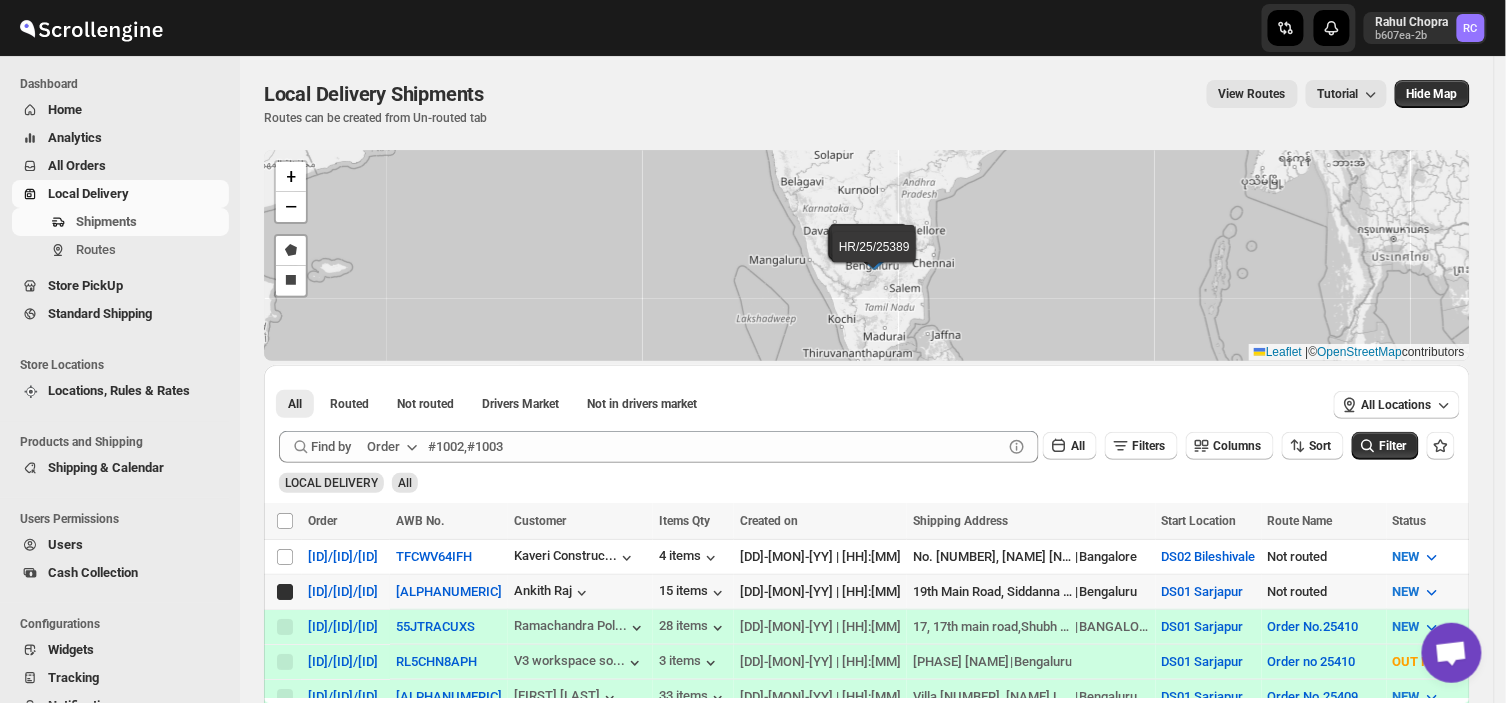 checkbox on "true" 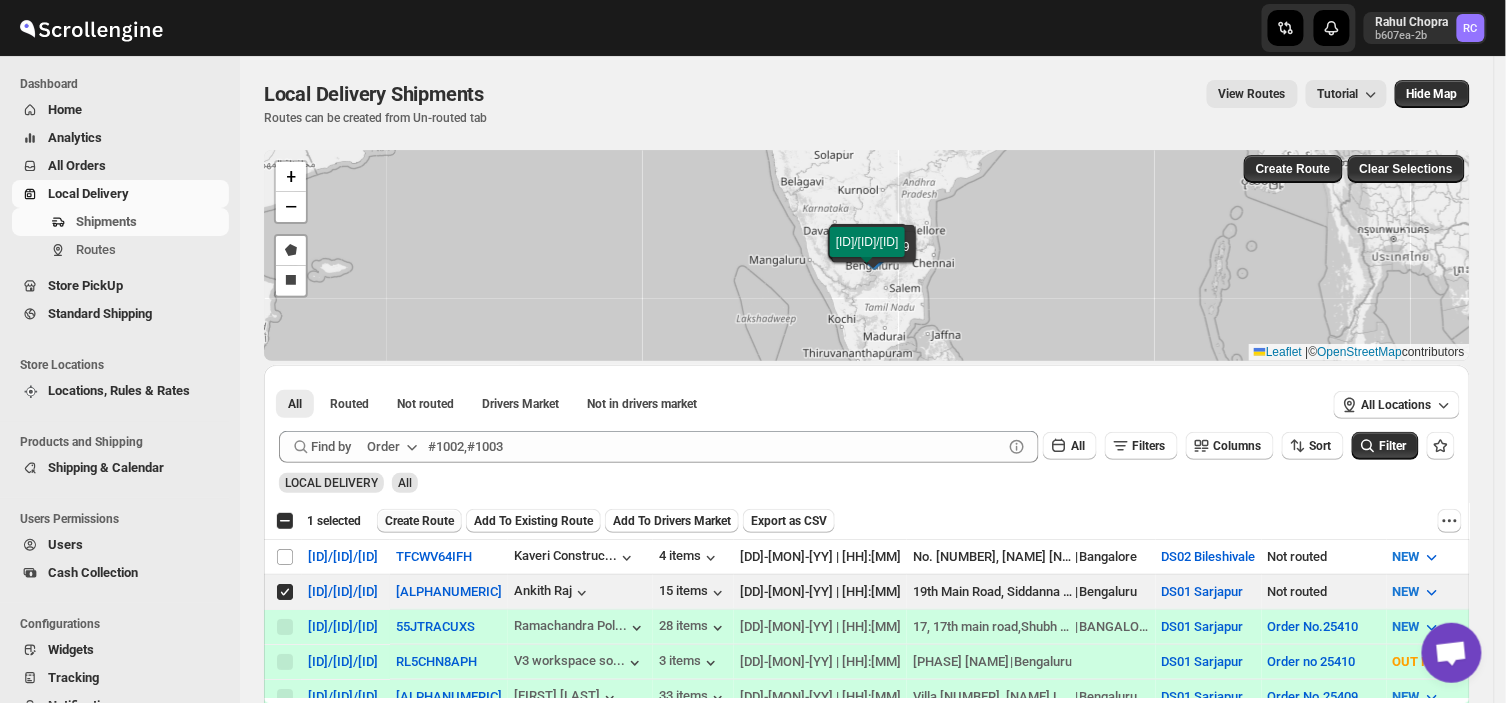 click on "Create Route" at bounding box center (419, 521) 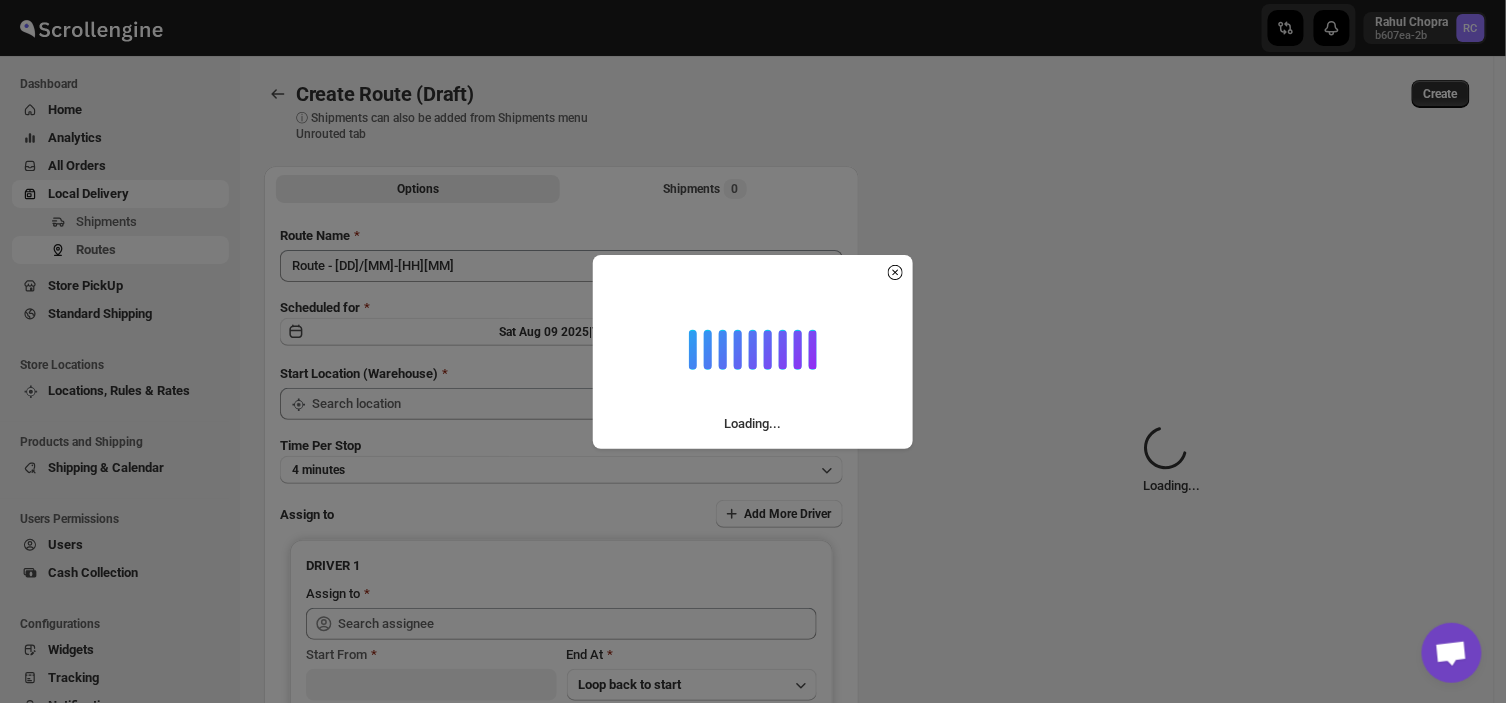 type on "Route - [DD]/[MM]-[HH][MM]" 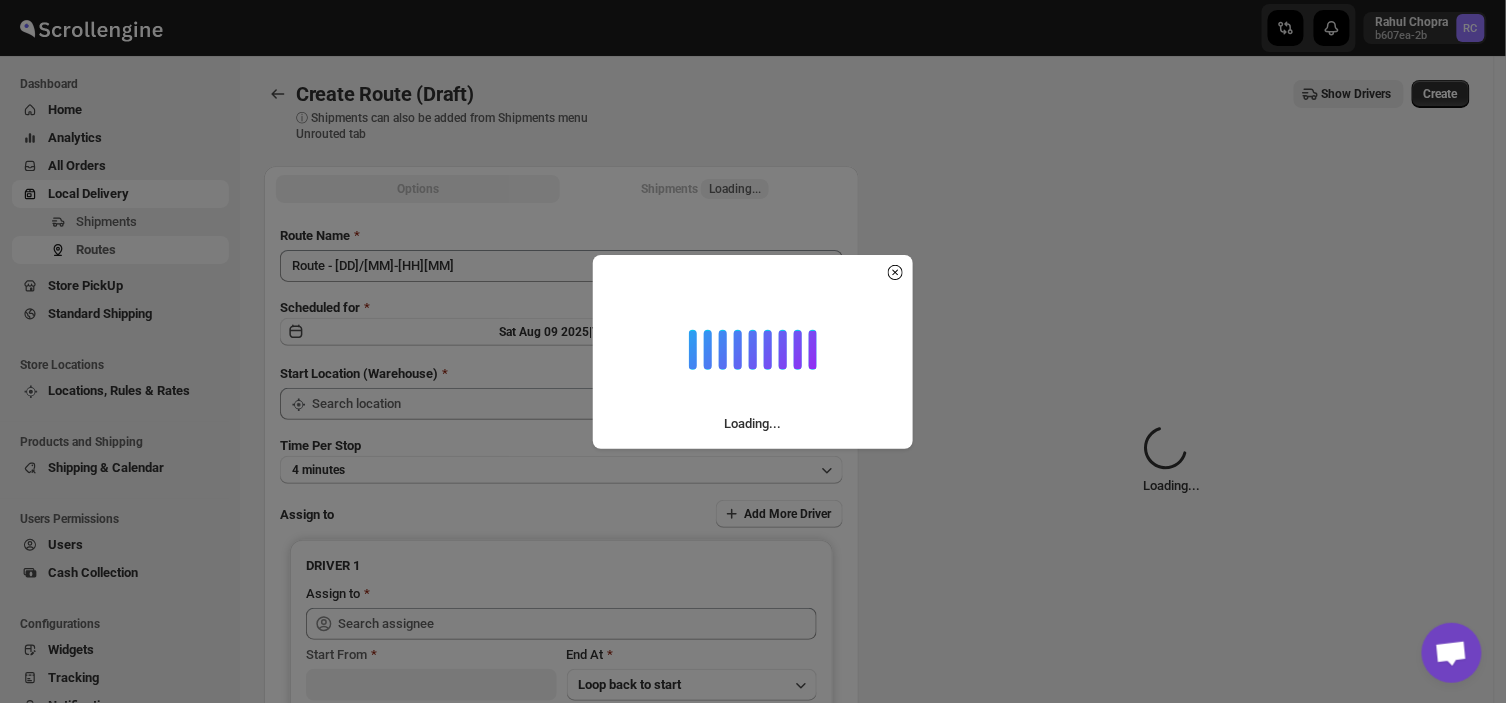 type on "DS01 Sarjapur" 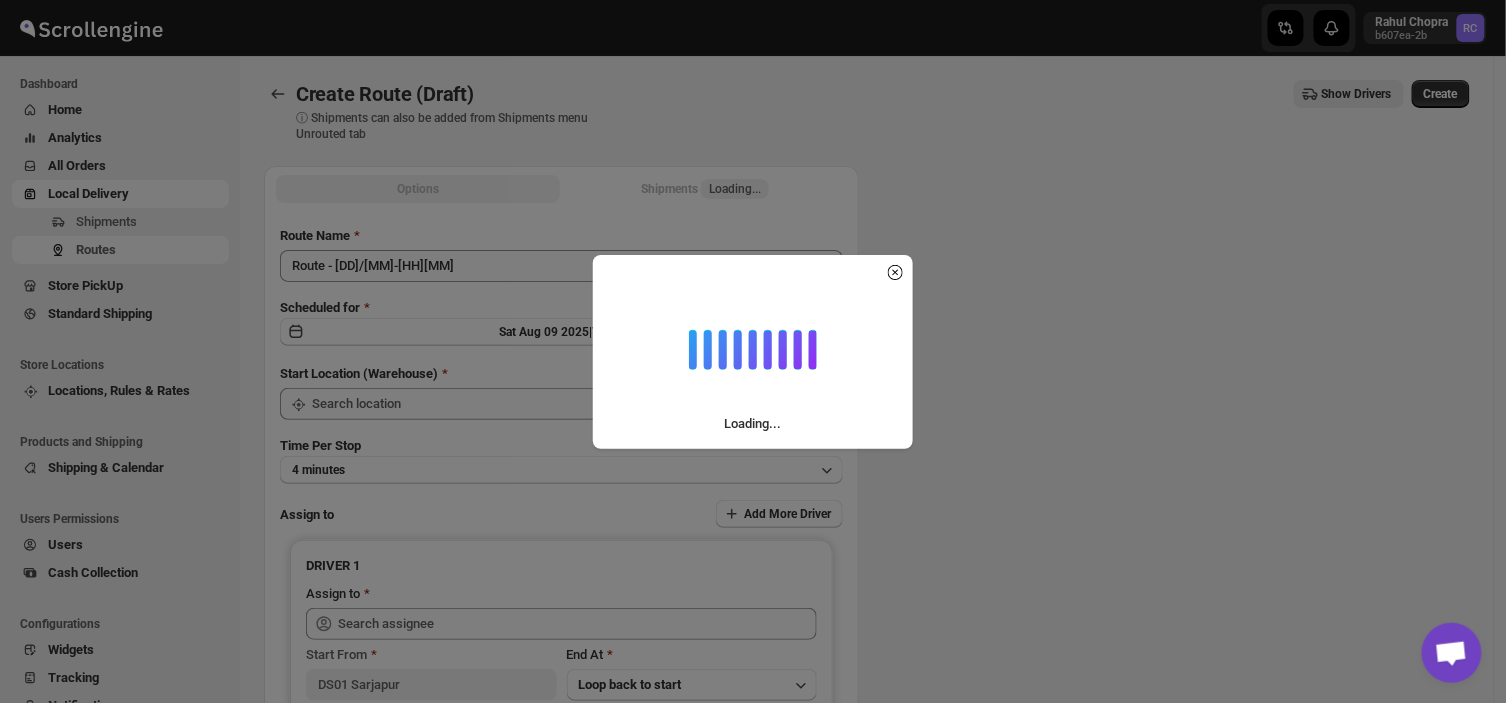 type on "DS01 Sarjapur" 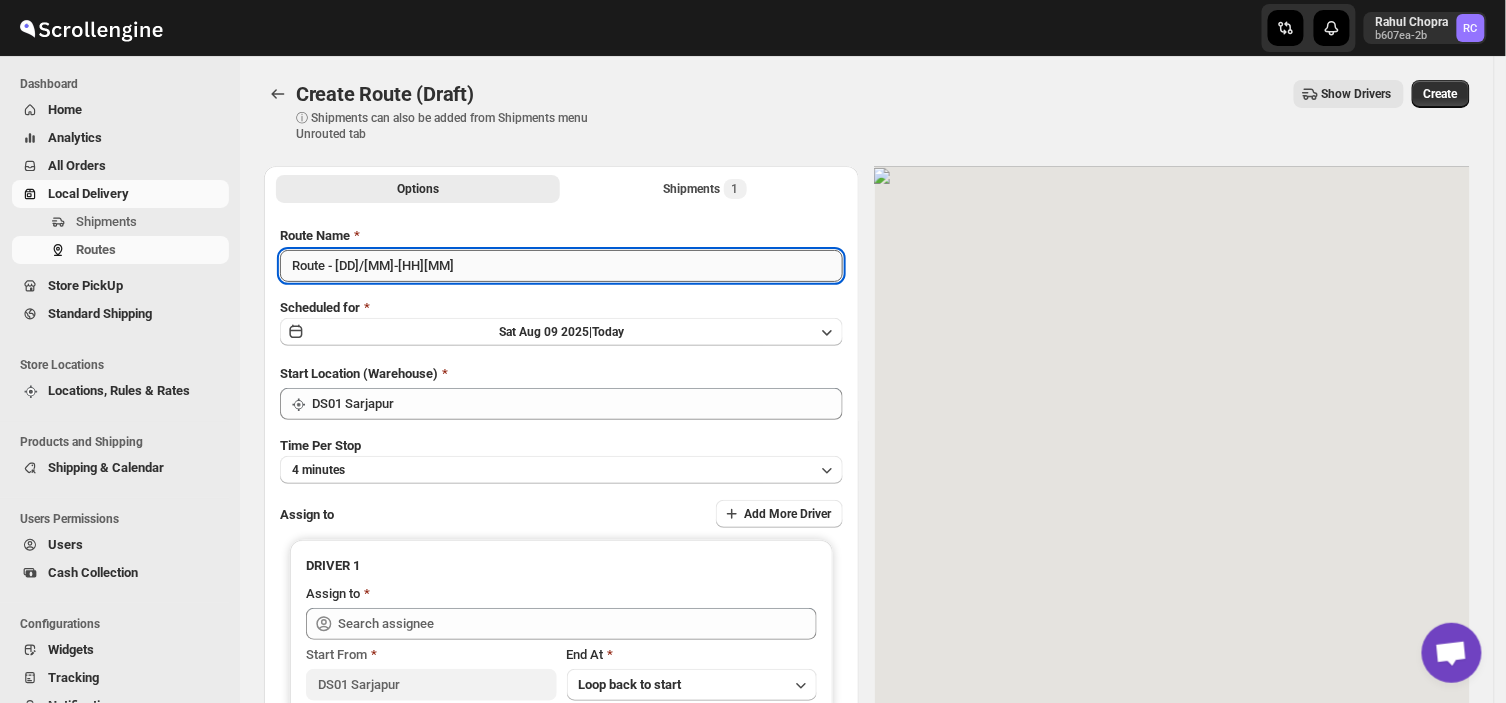 click on "Route - [DD]/[MM]-[HH][MM]" at bounding box center [561, 266] 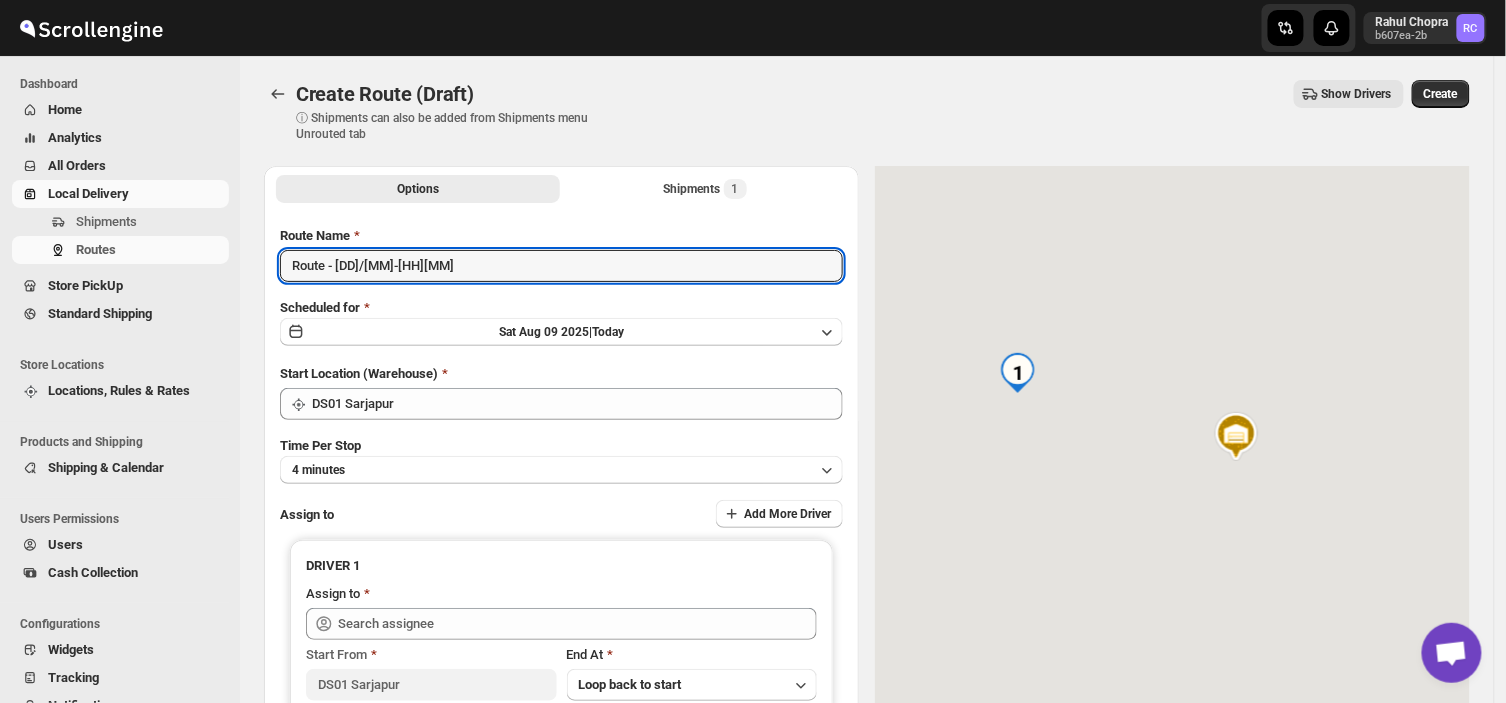 drag, startPoint x: 446, startPoint y: 272, endPoint x: 302, endPoint y: 230, distance: 150 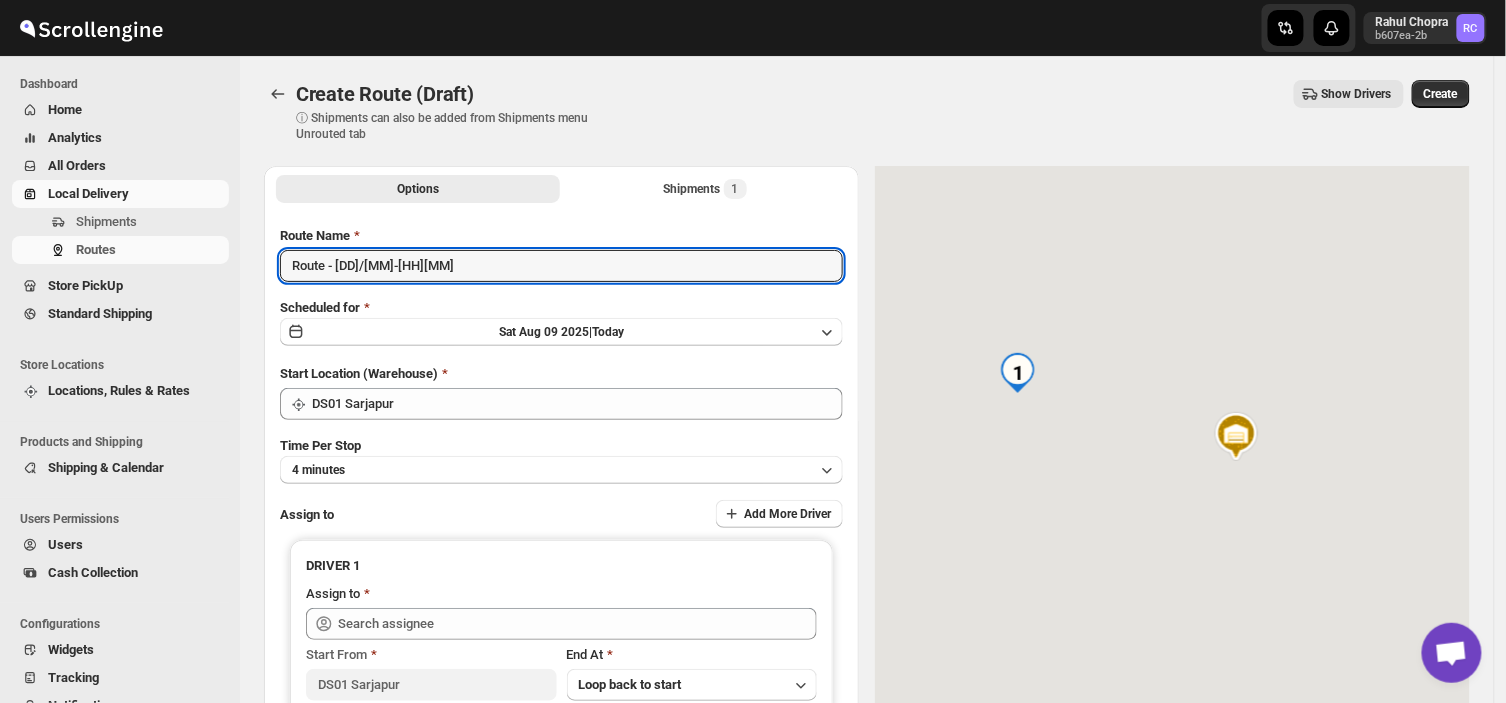 click on "Route Name Route - [DD]/[MM]-[HH][MM]" at bounding box center (561, 254) 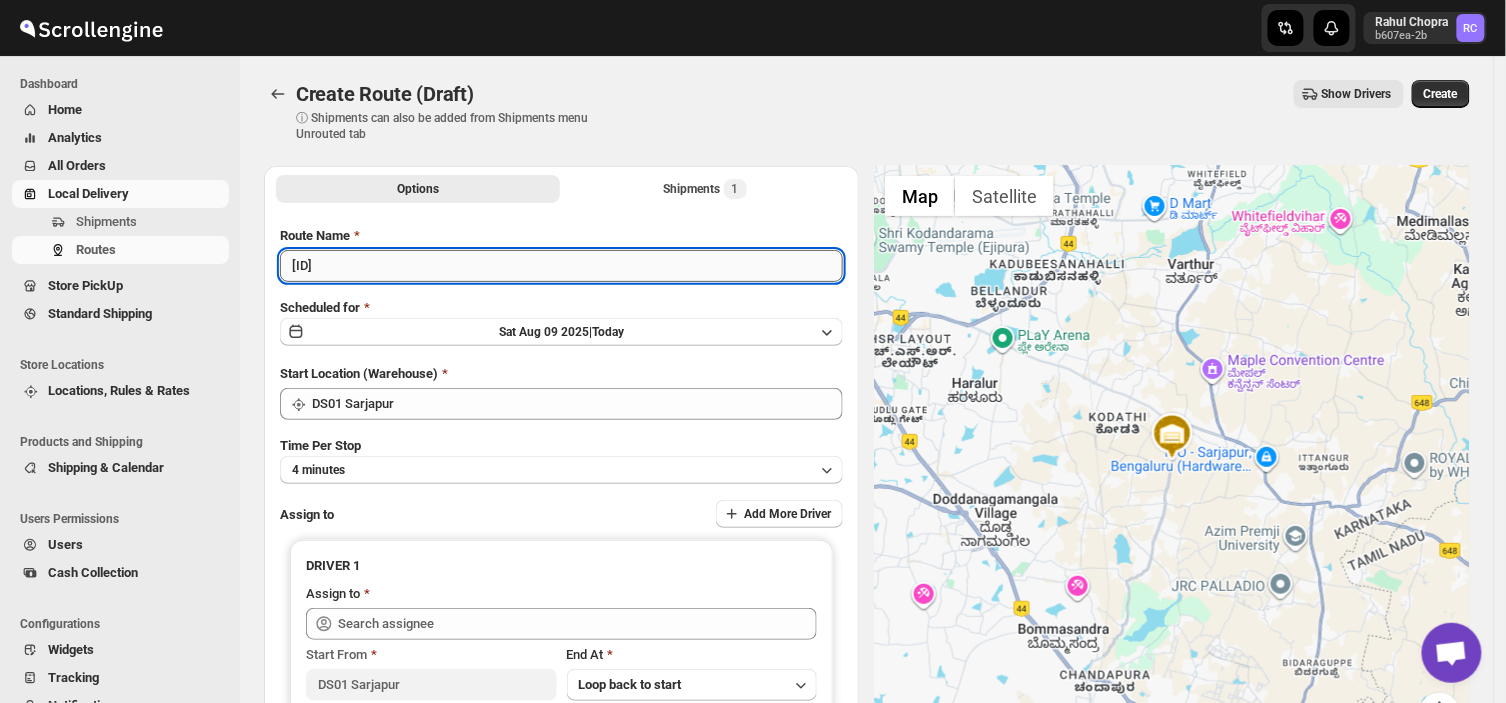 click on "[ID]" at bounding box center (561, 266) 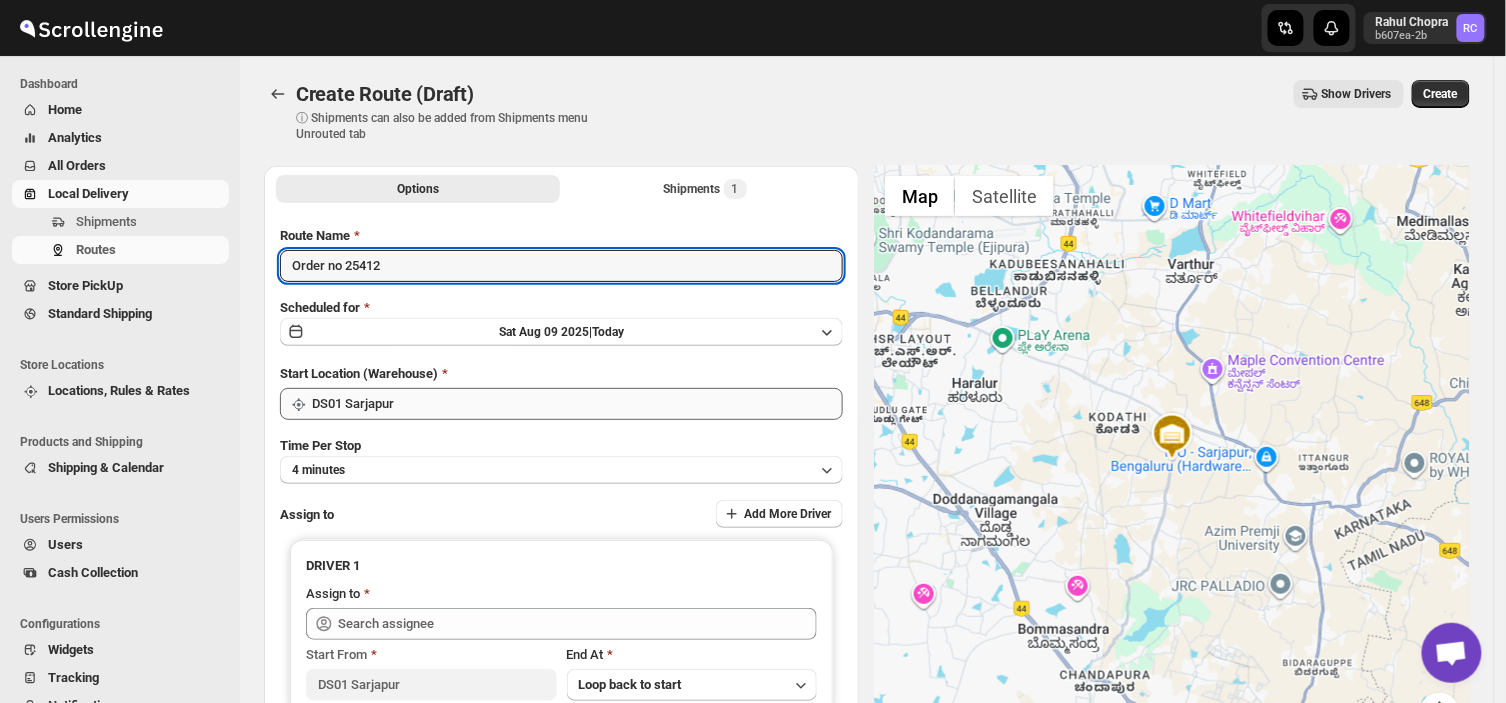 type on "Order no 25412" 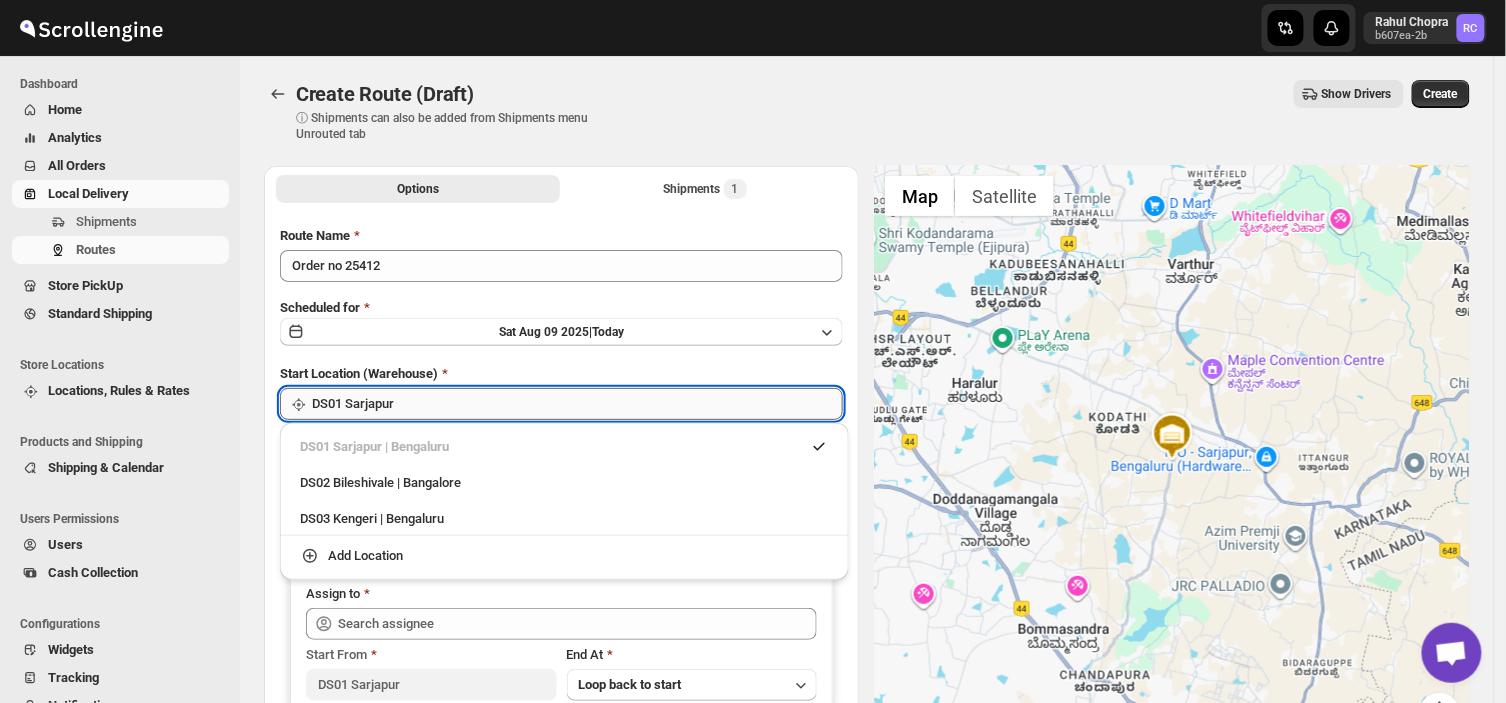 click on "DS01 Sarjapur" at bounding box center [577, 404] 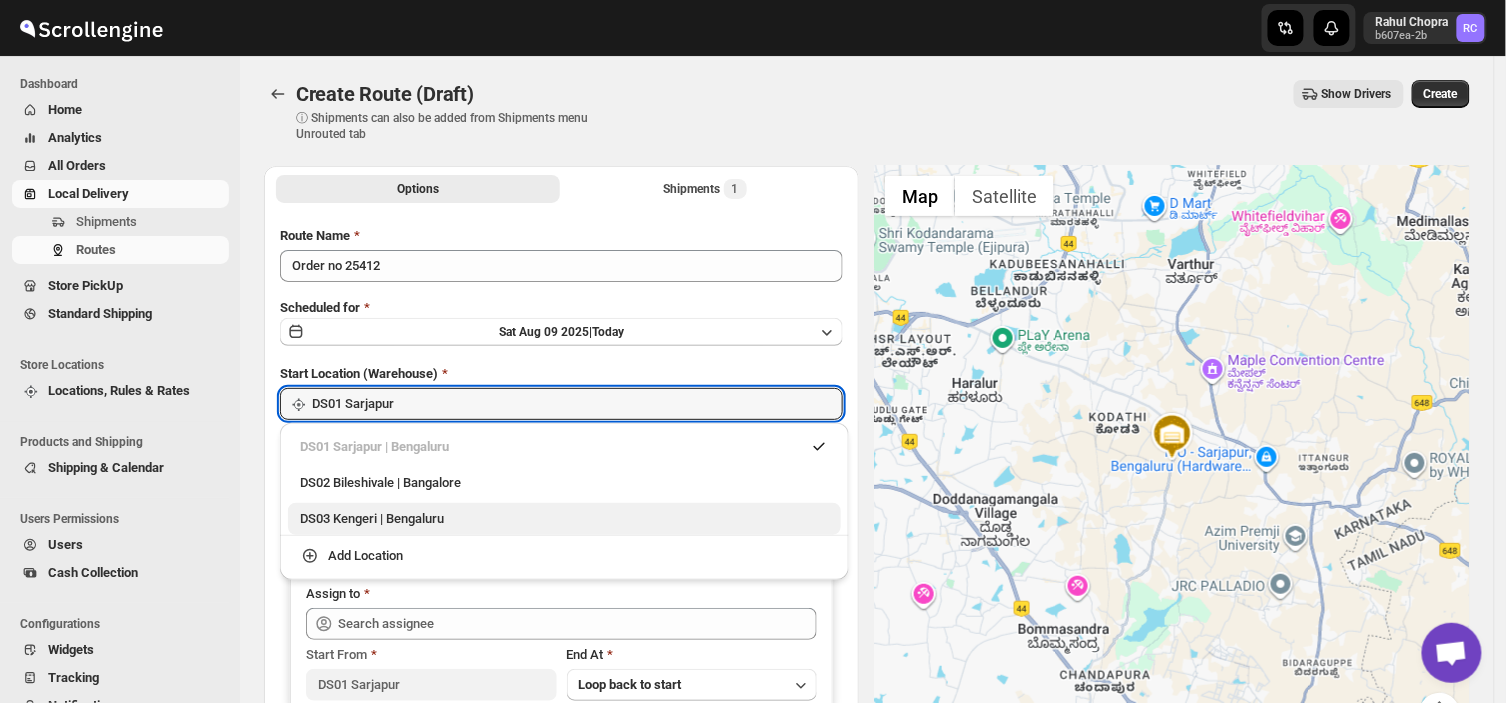 click on "DS03 Kengeri | Bengaluru" at bounding box center [564, 519] 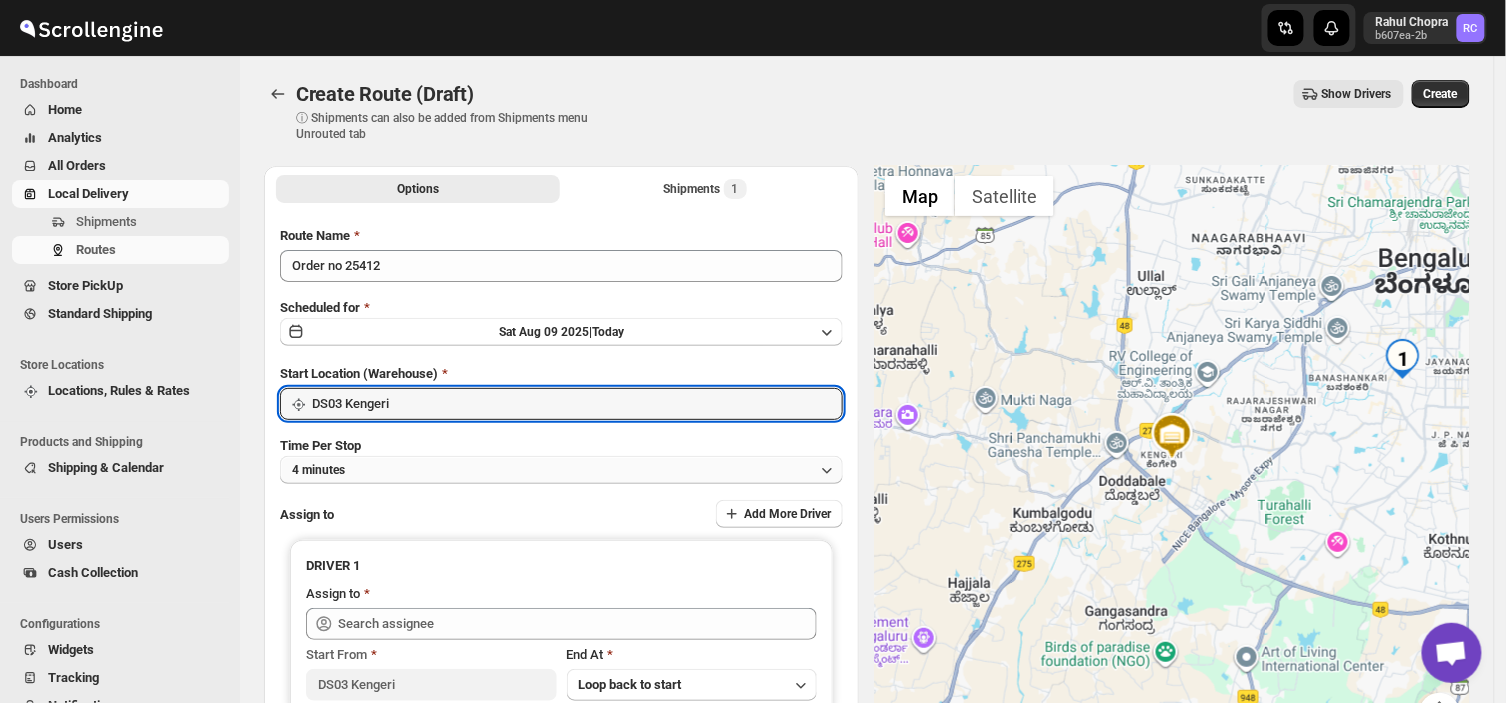 click on "4 minutes" at bounding box center [561, 470] 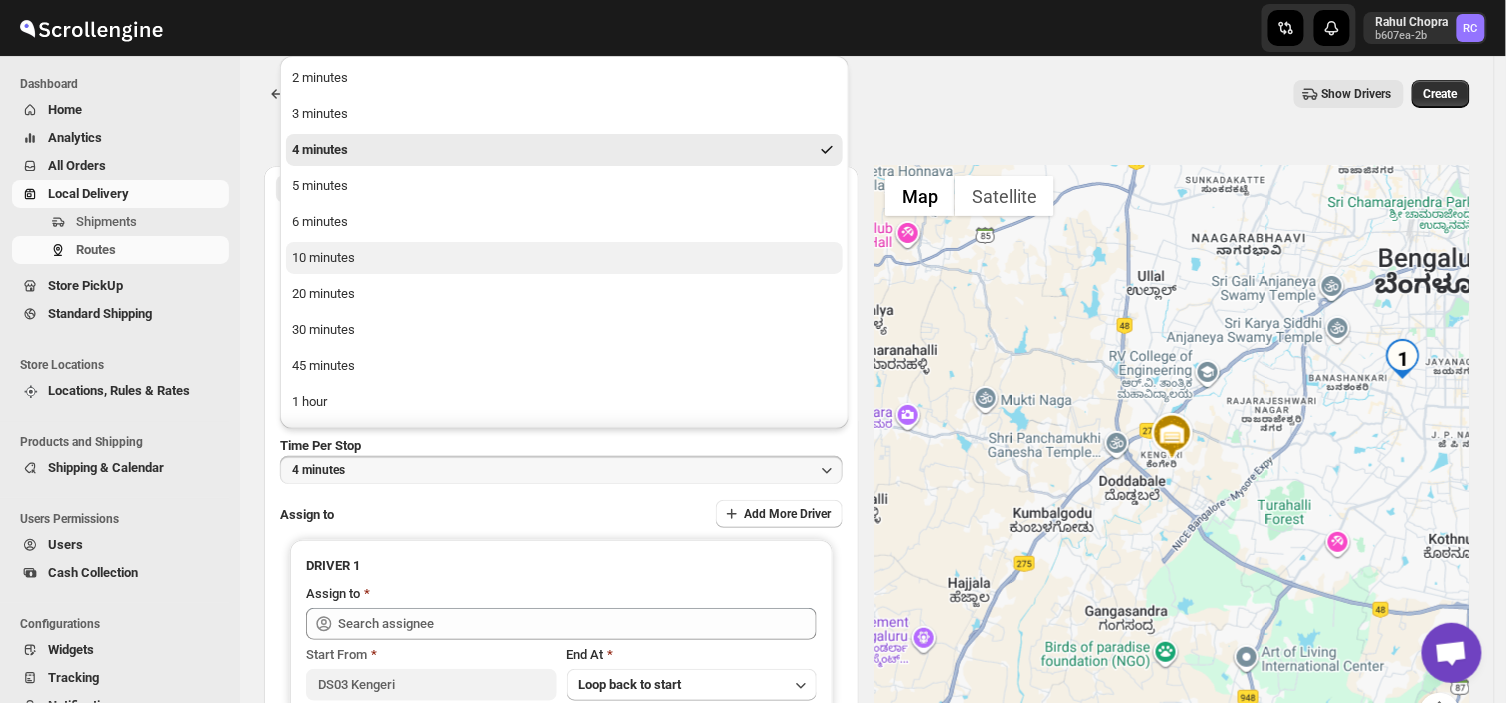 click on "10 minutes" at bounding box center (564, 258) 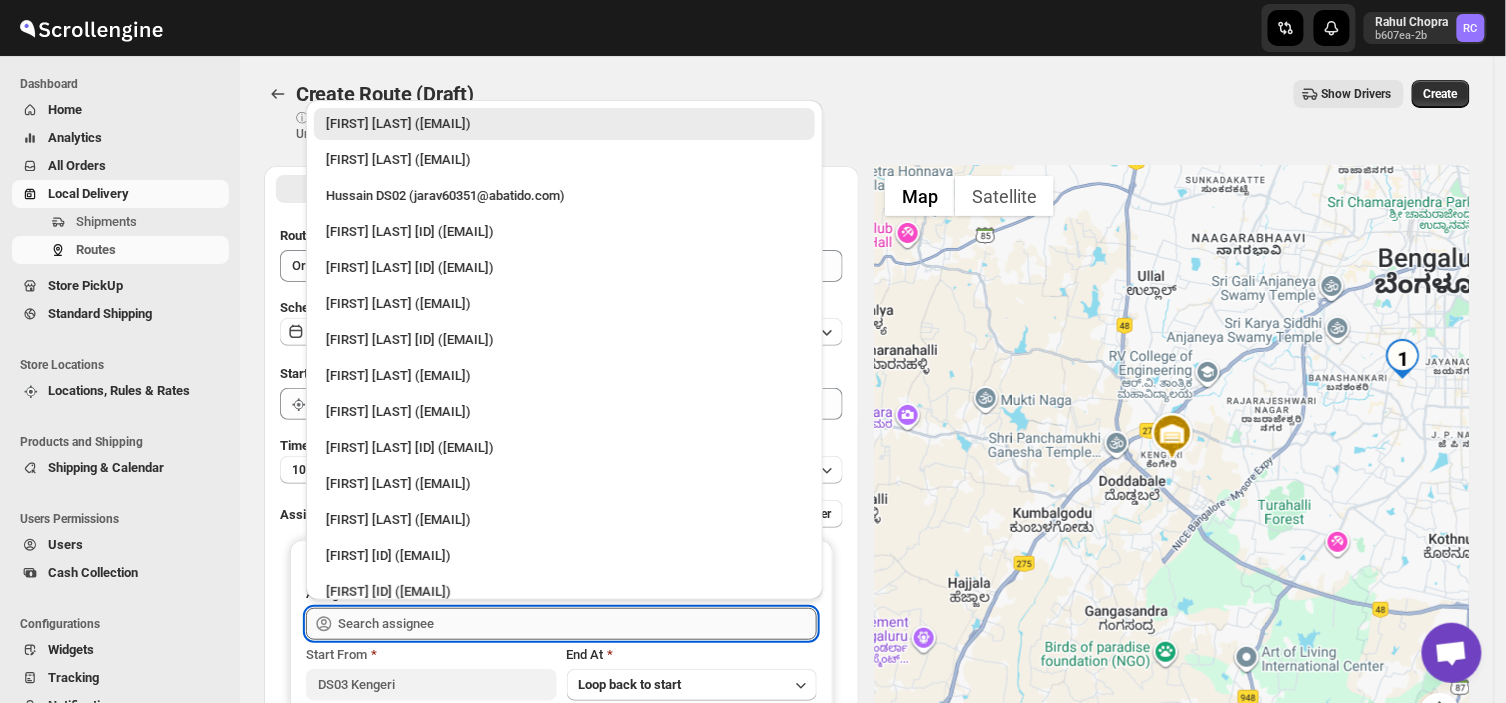 click at bounding box center [577, 624] 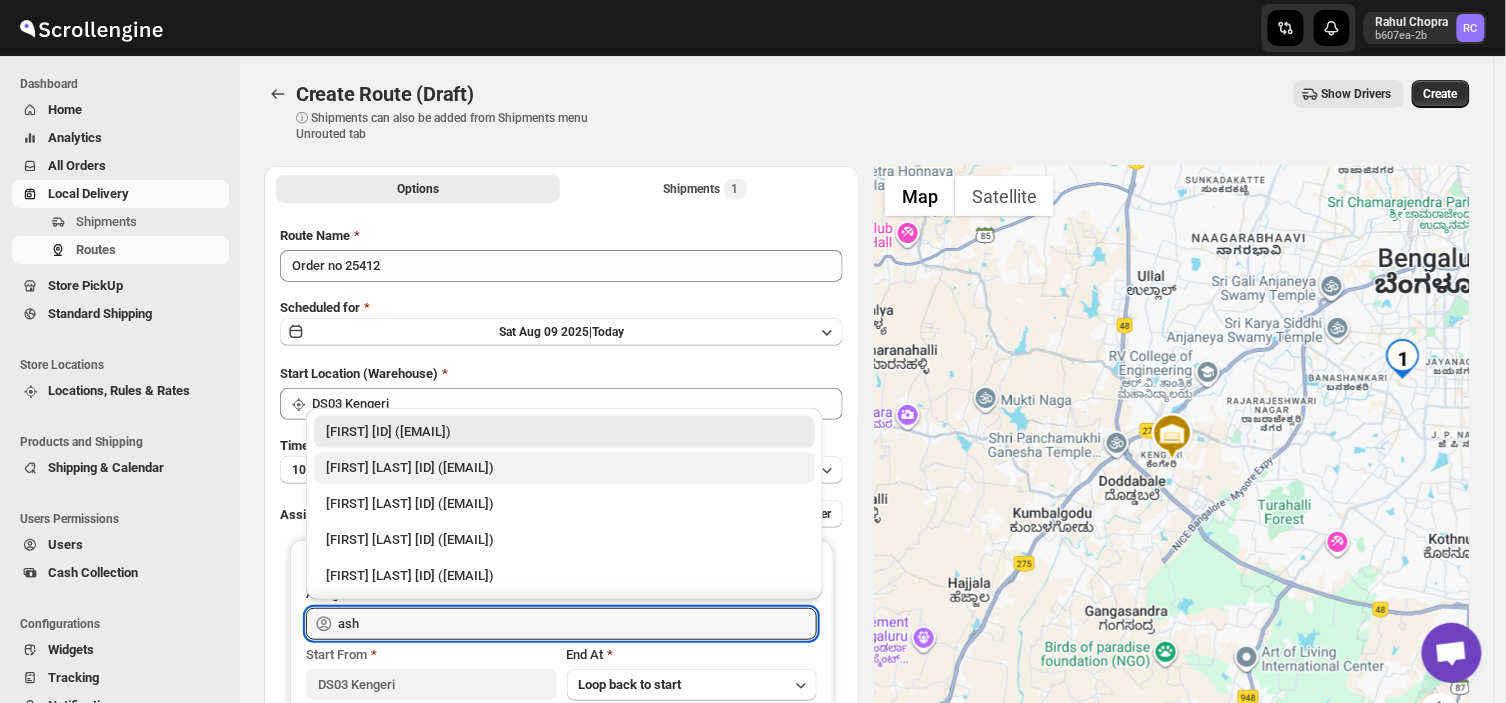click on "[FIRST] [LAST] [ID] ([EMAIL])" at bounding box center (564, 468) 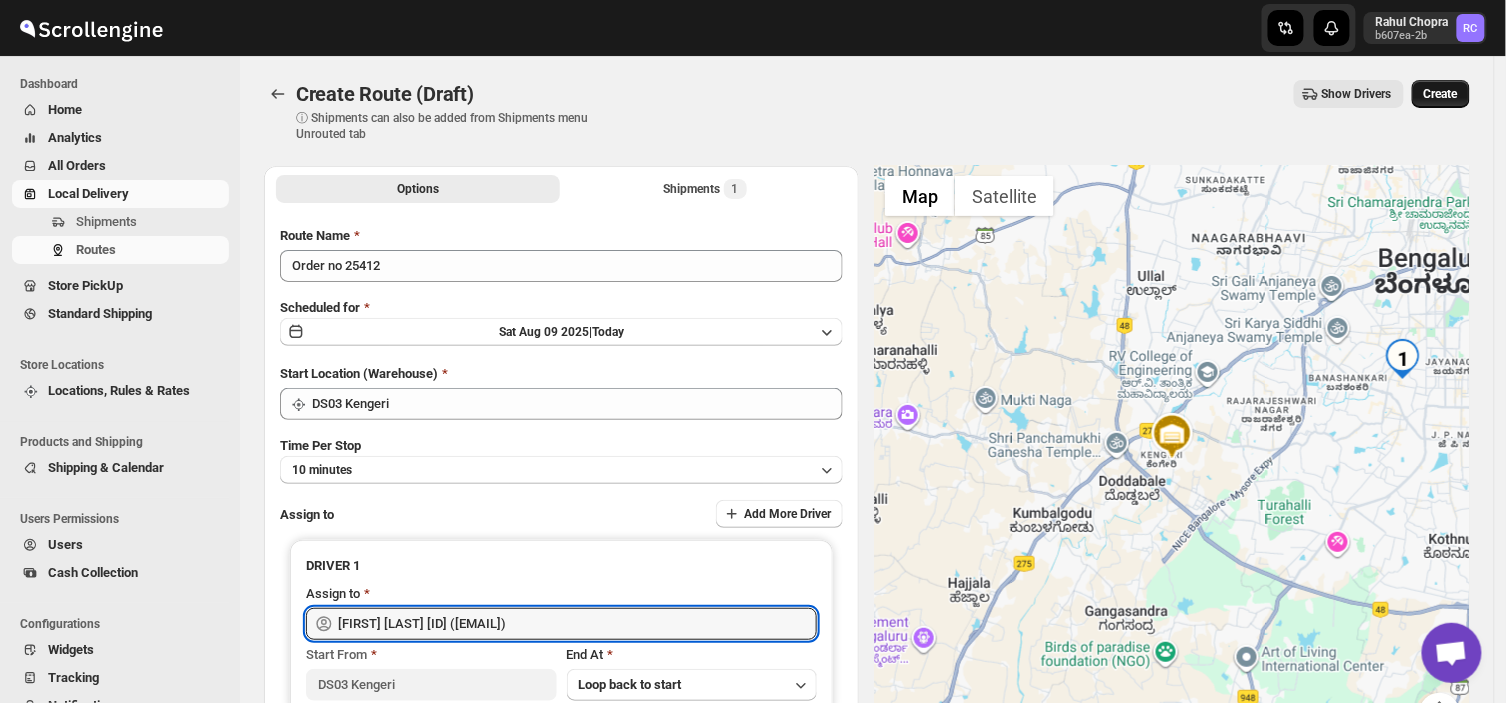 type on "[FIRST] [LAST] [ID] ([EMAIL])" 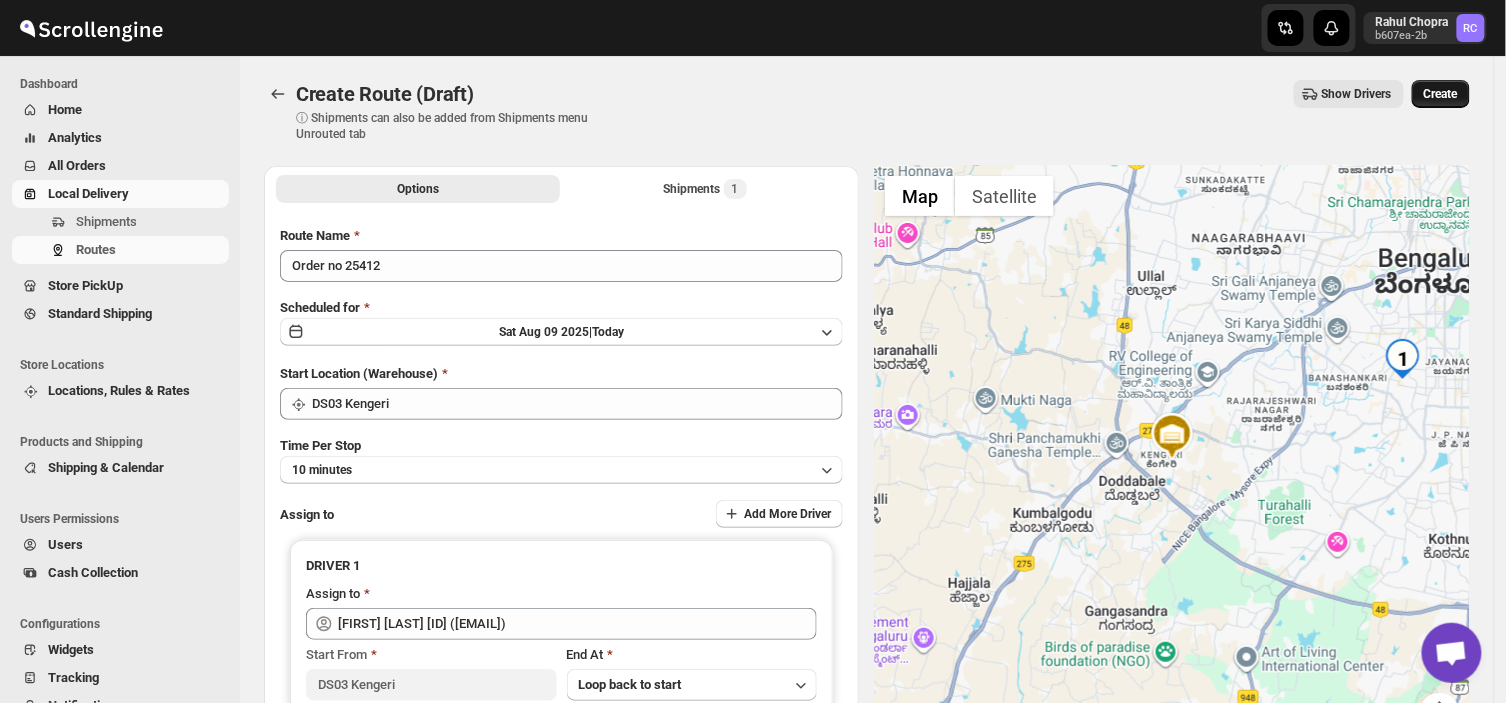 click on "Create" at bounding box center [1441, 94] 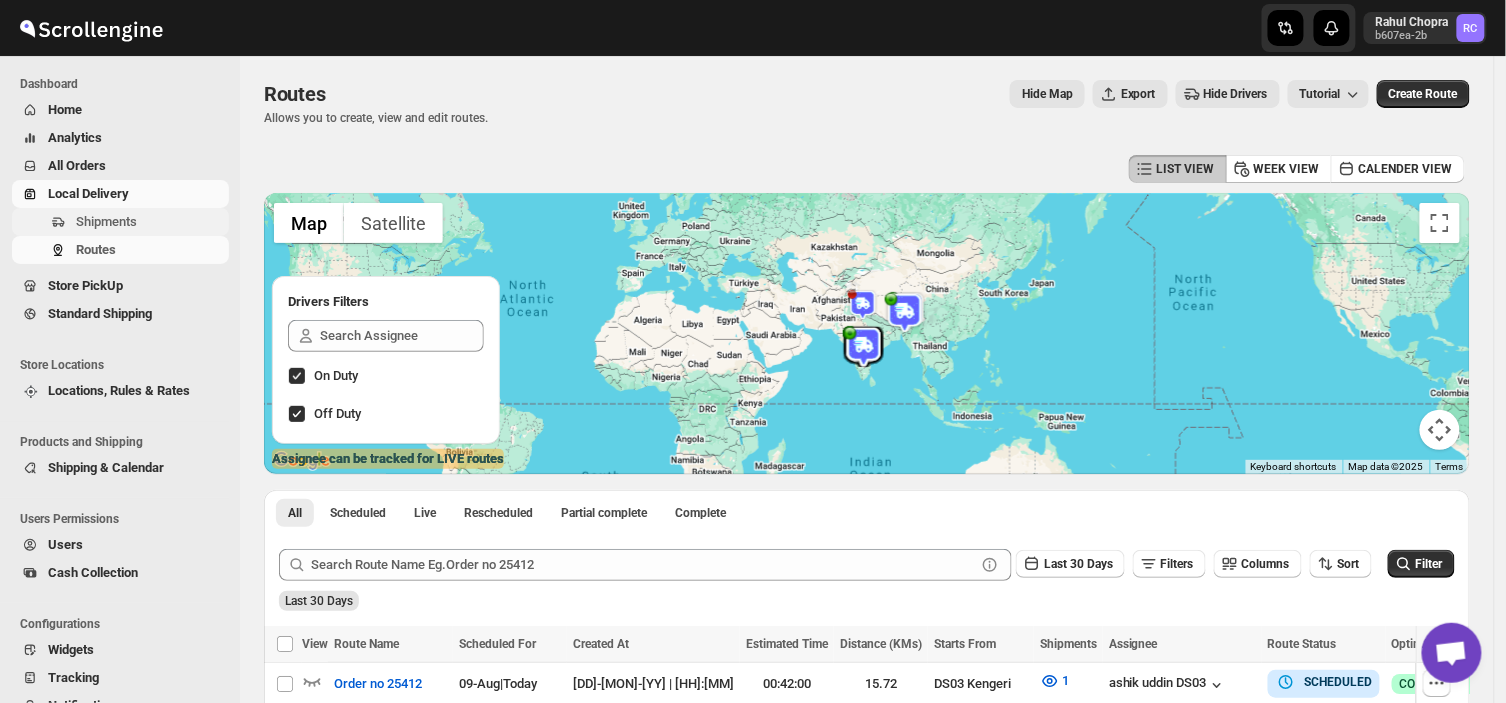 click on "Shipments" at bounding box center [150, 222] 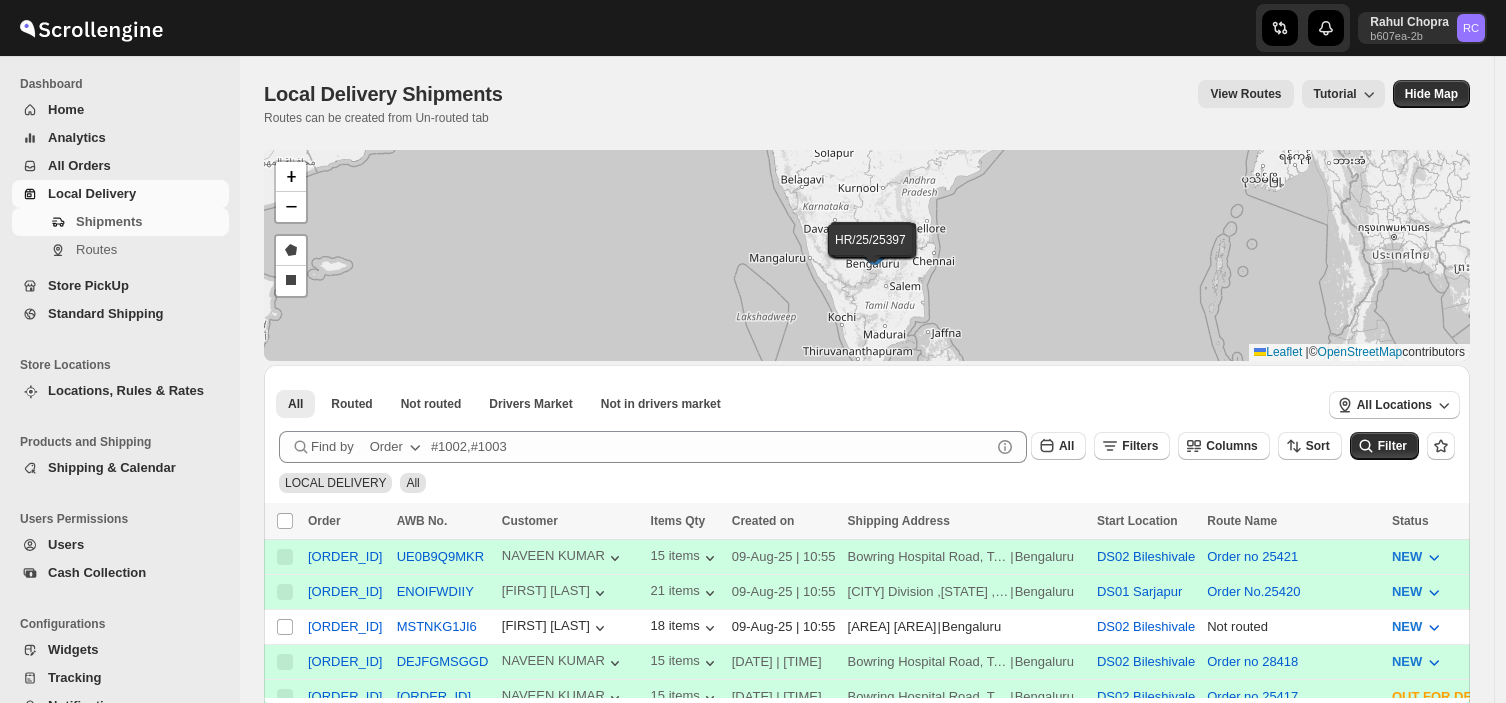 scroll, scrollTop: 0, scrollLeft: 0, axis: both 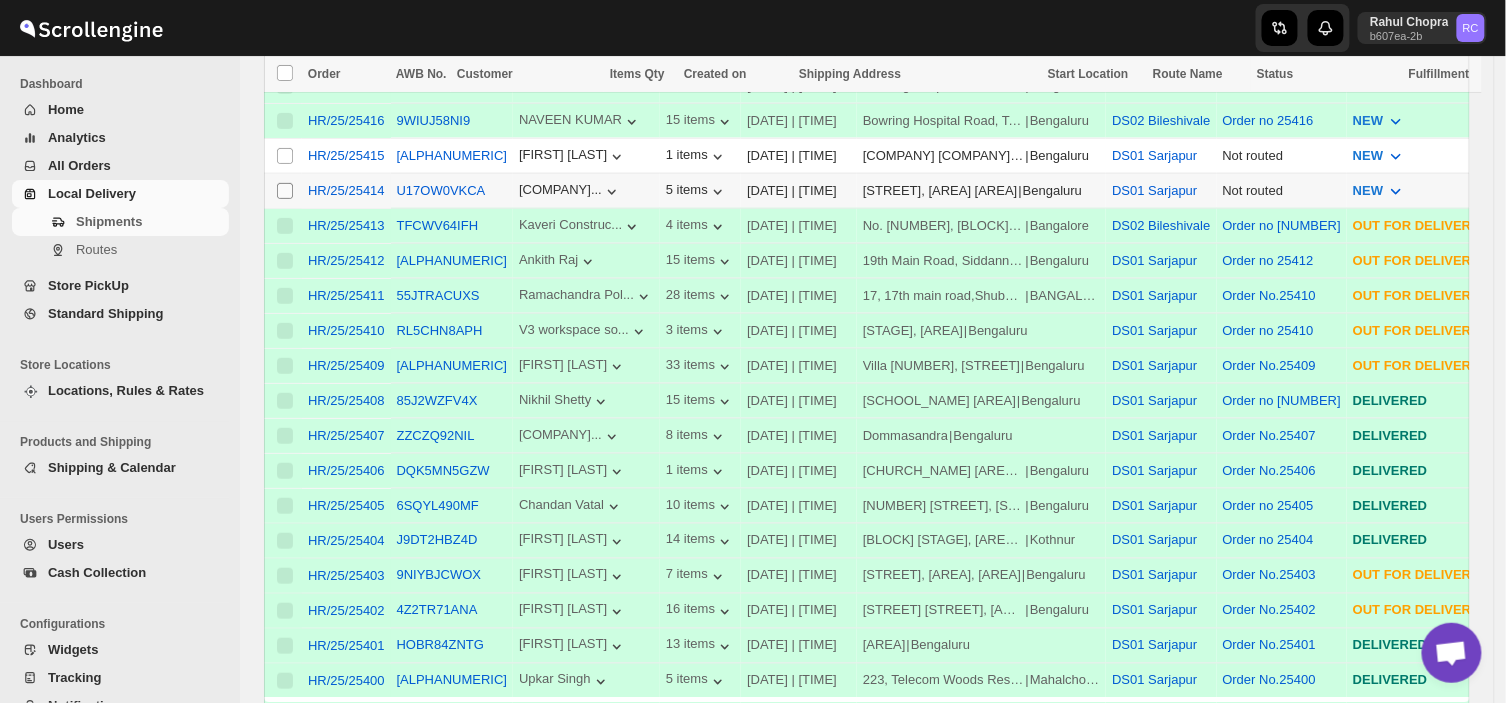 click on "Select shipment" at bounding box center (285, 191) 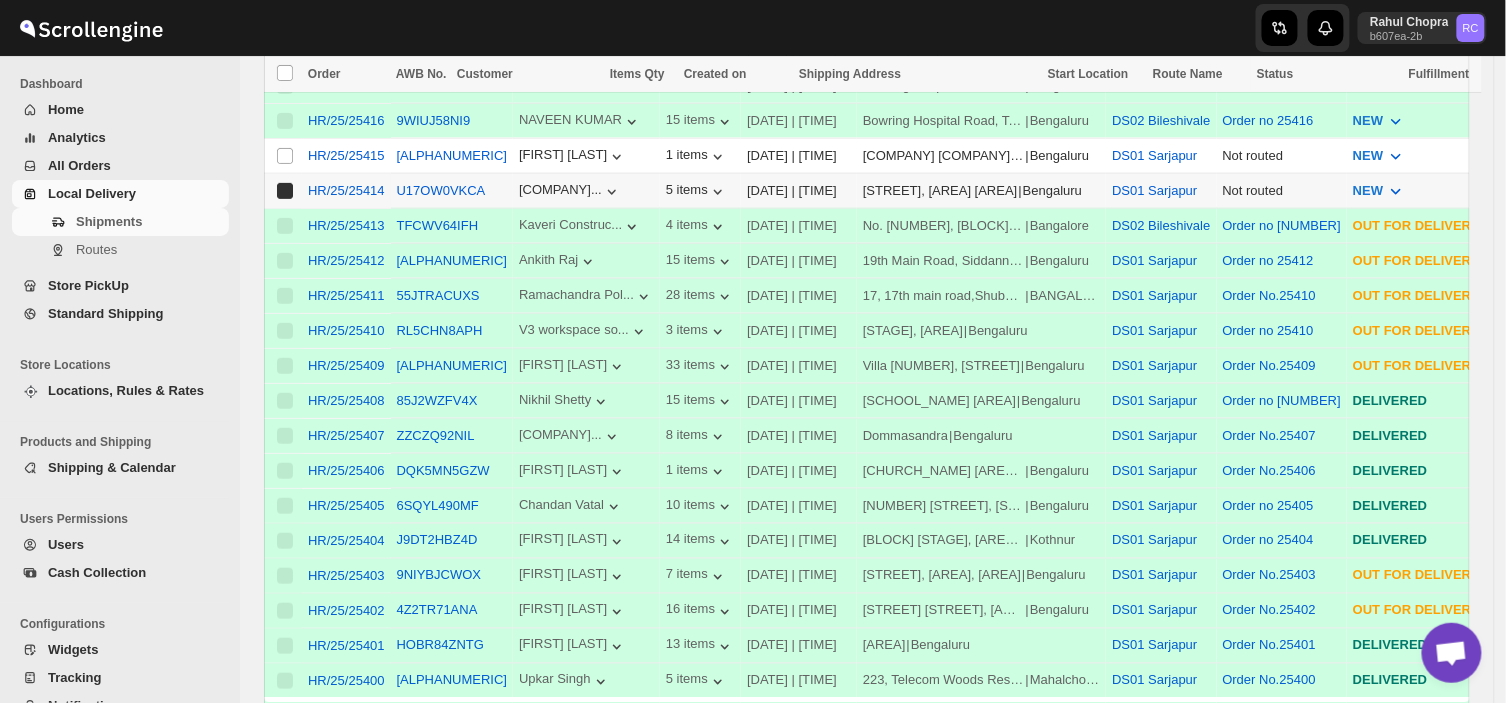 checkbox on "true" 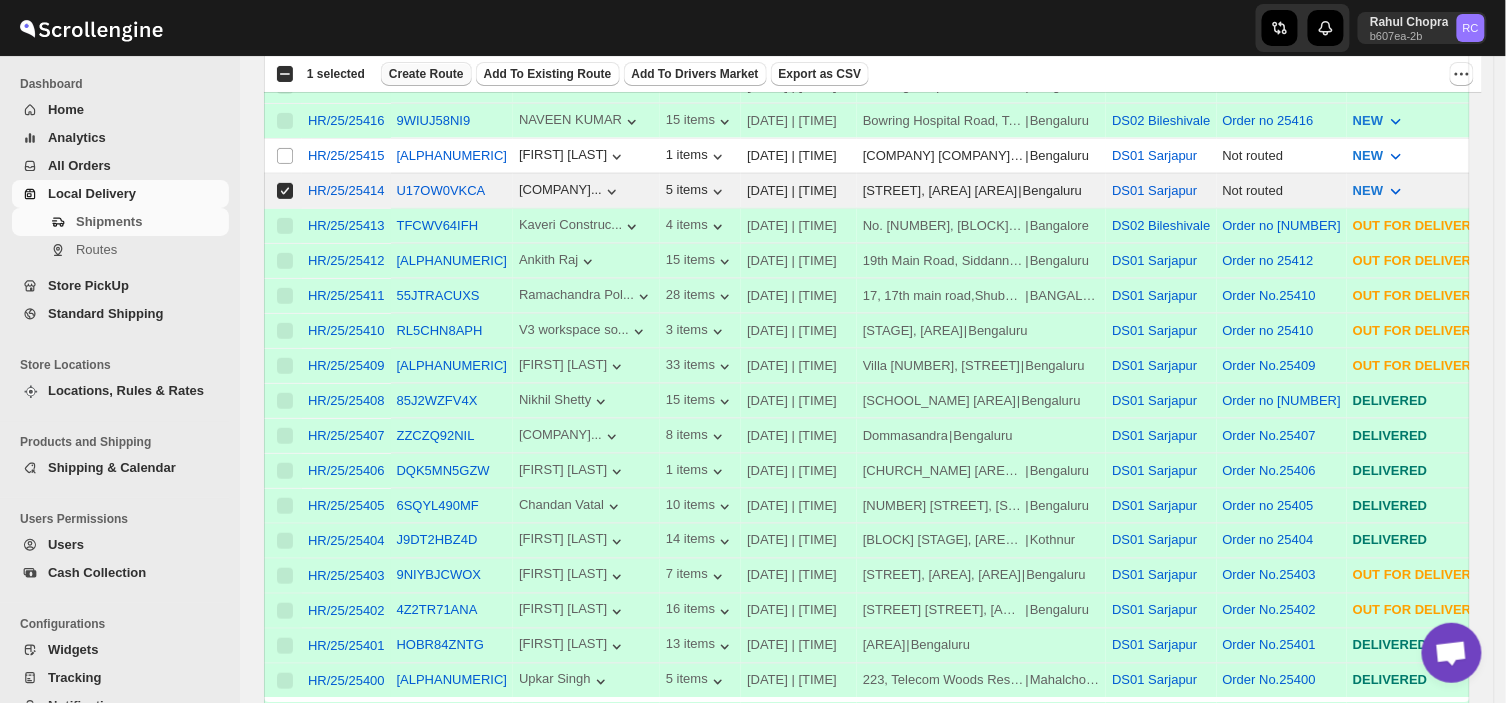 click on "Create Route" at bounding box center [426, 74] 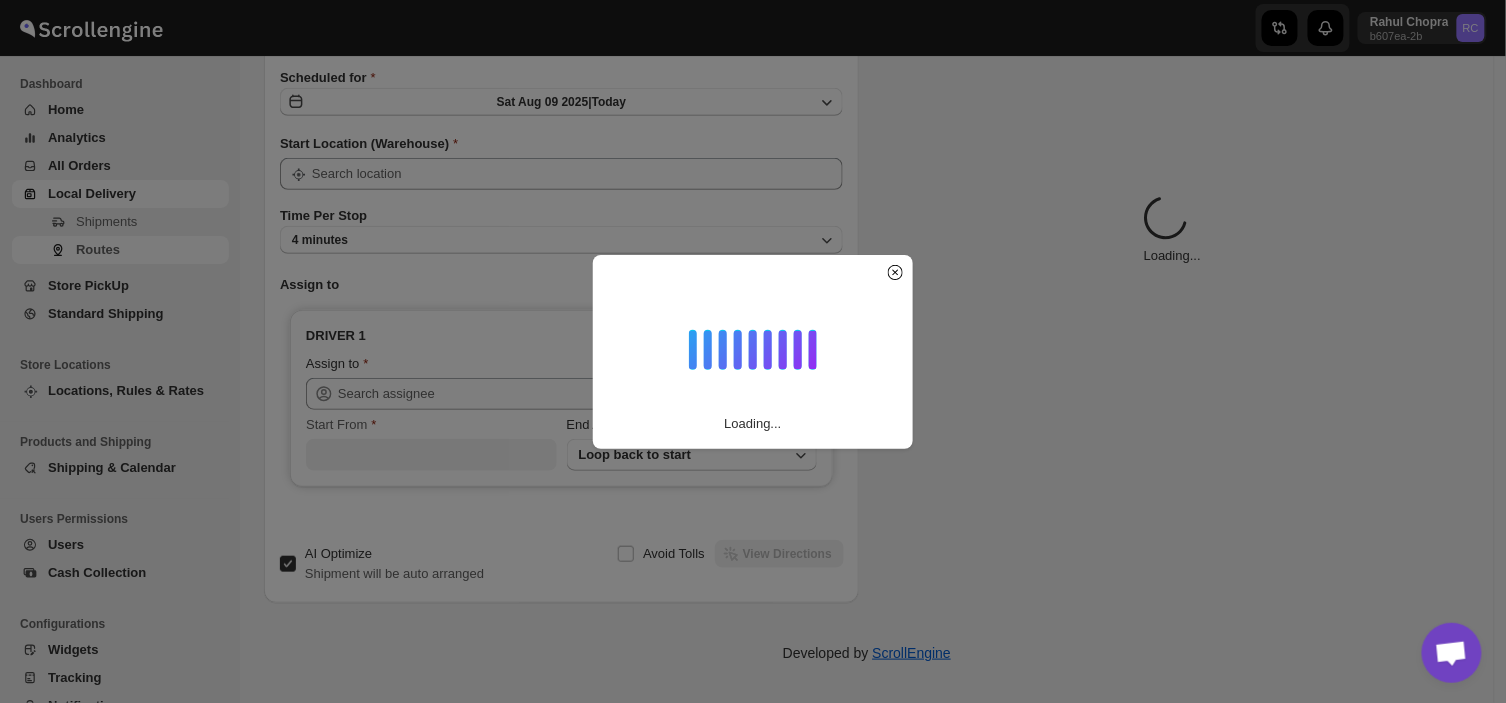 type on "DS01 Sarjapur" 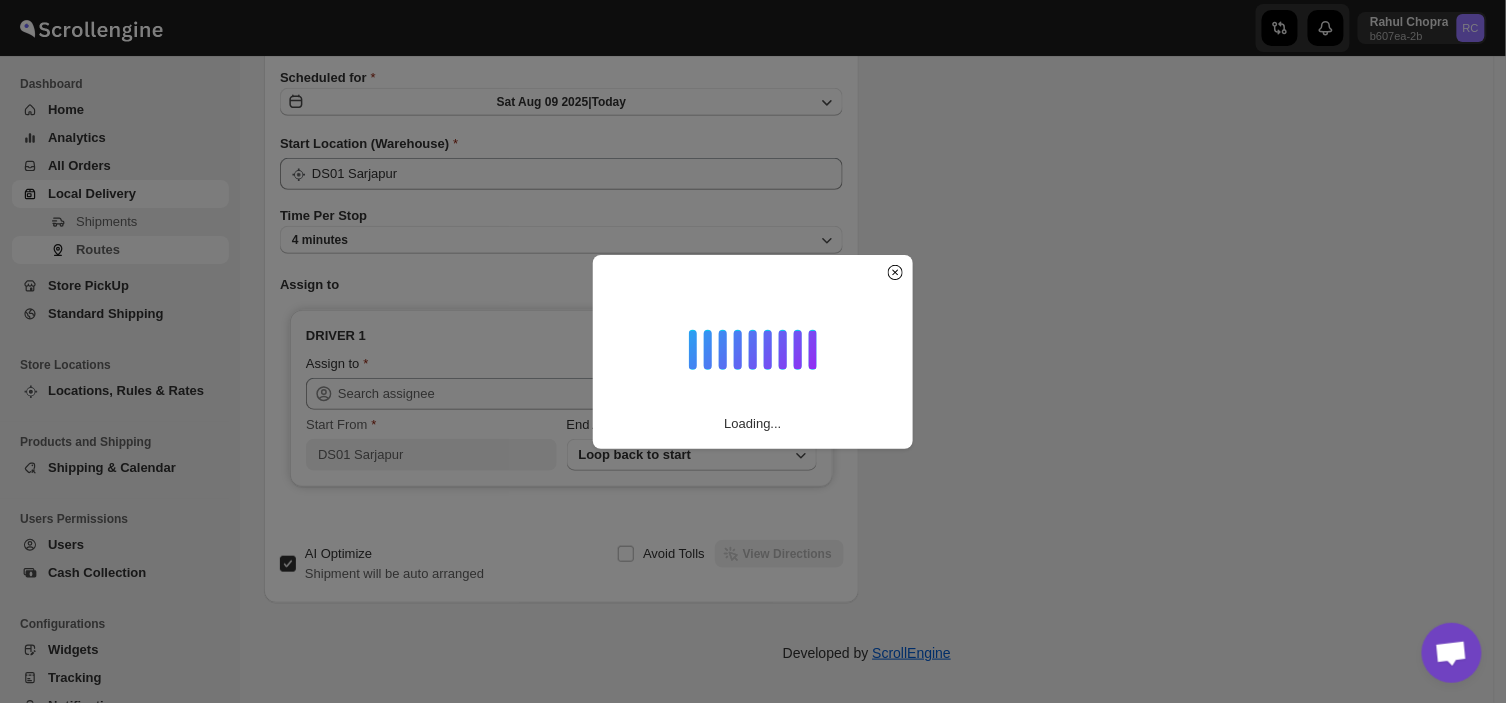 type on "DS01 Sarjapur" 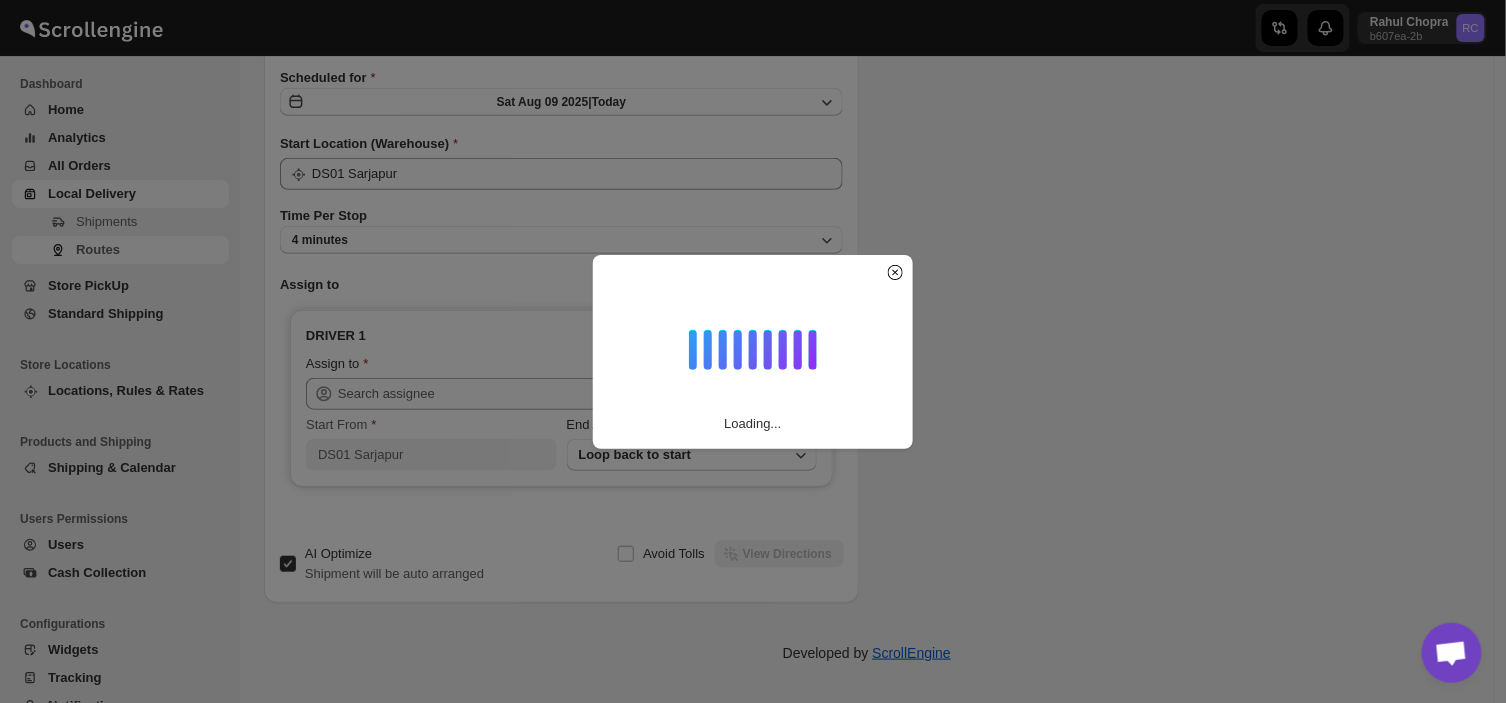 scroll, scrollTop: 0, scrollLeft: 0, axis: both 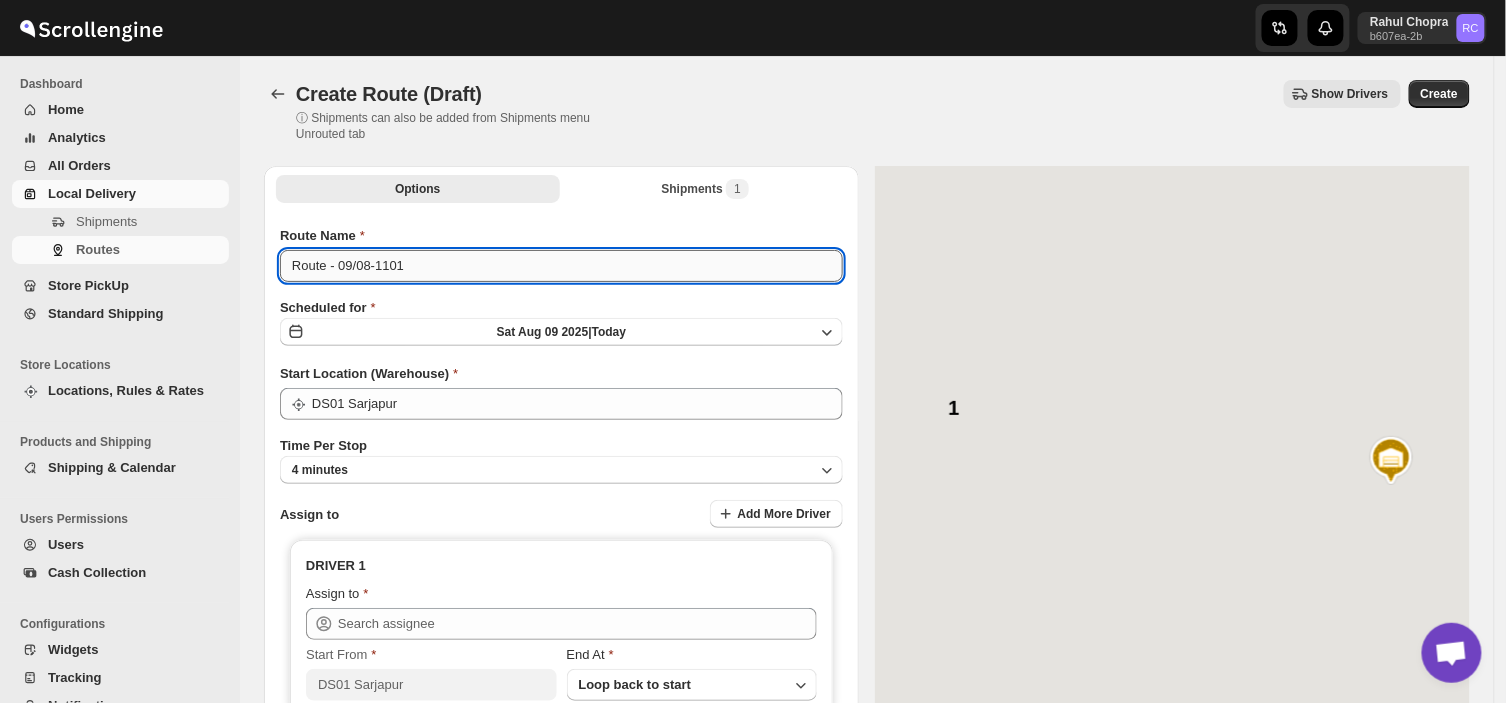 click on "Route - 09/08-1101" at bounding box center [561, 266] 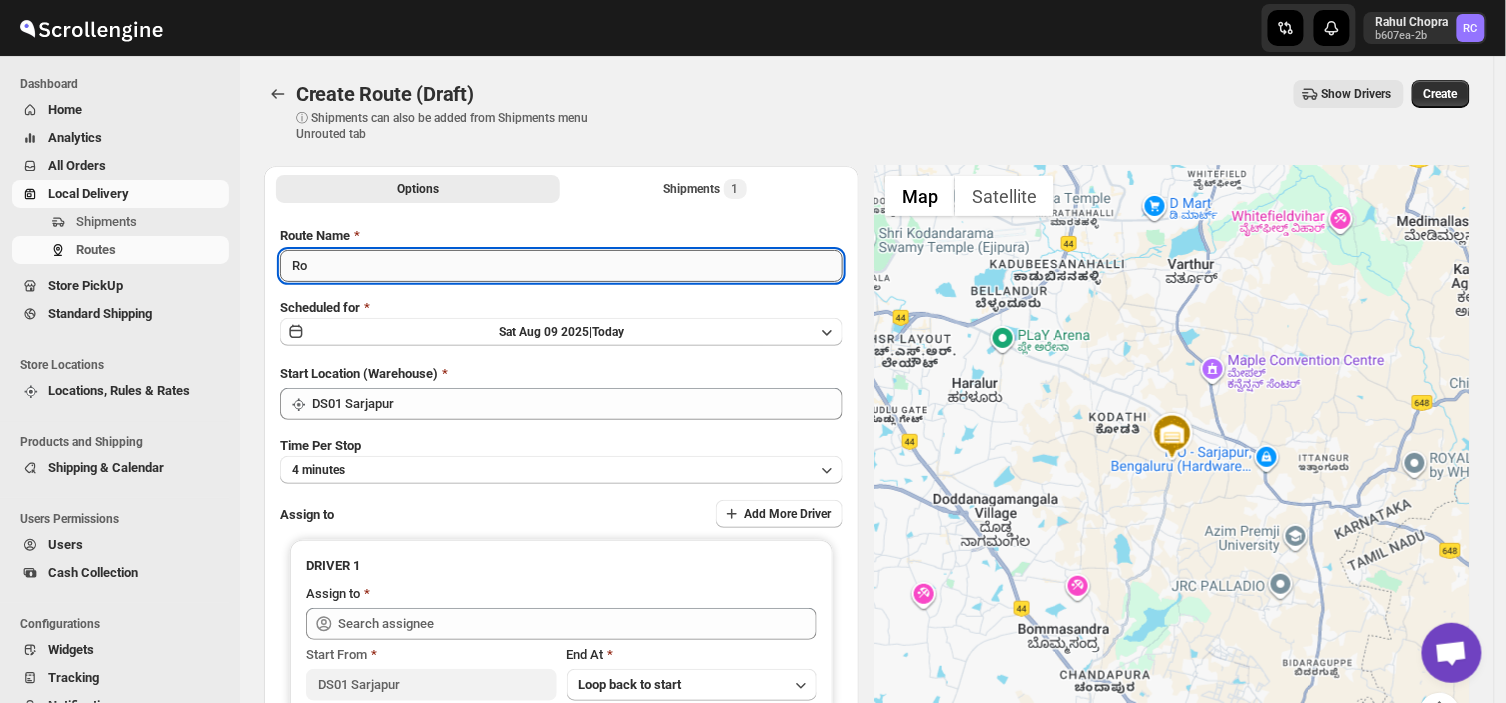 type on "R" 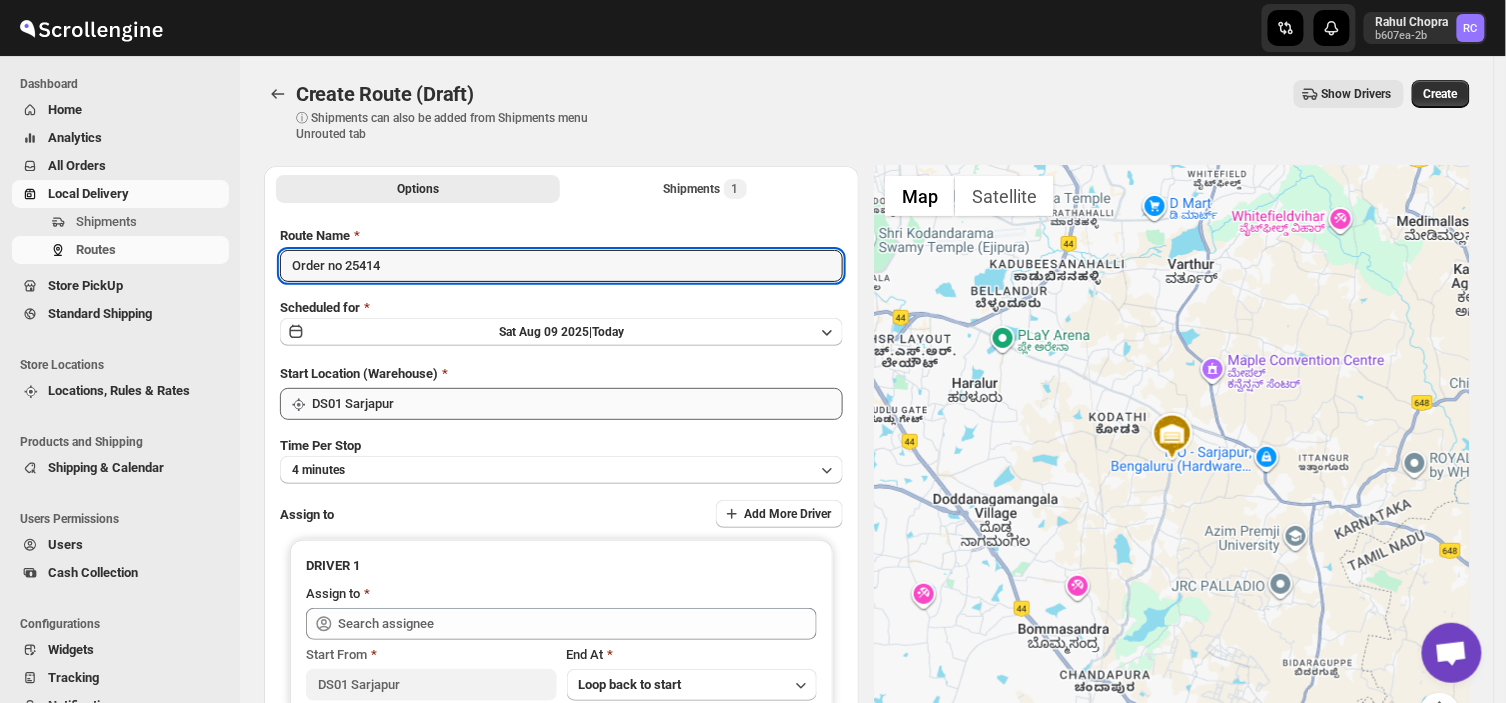 type on "Order no 25414" 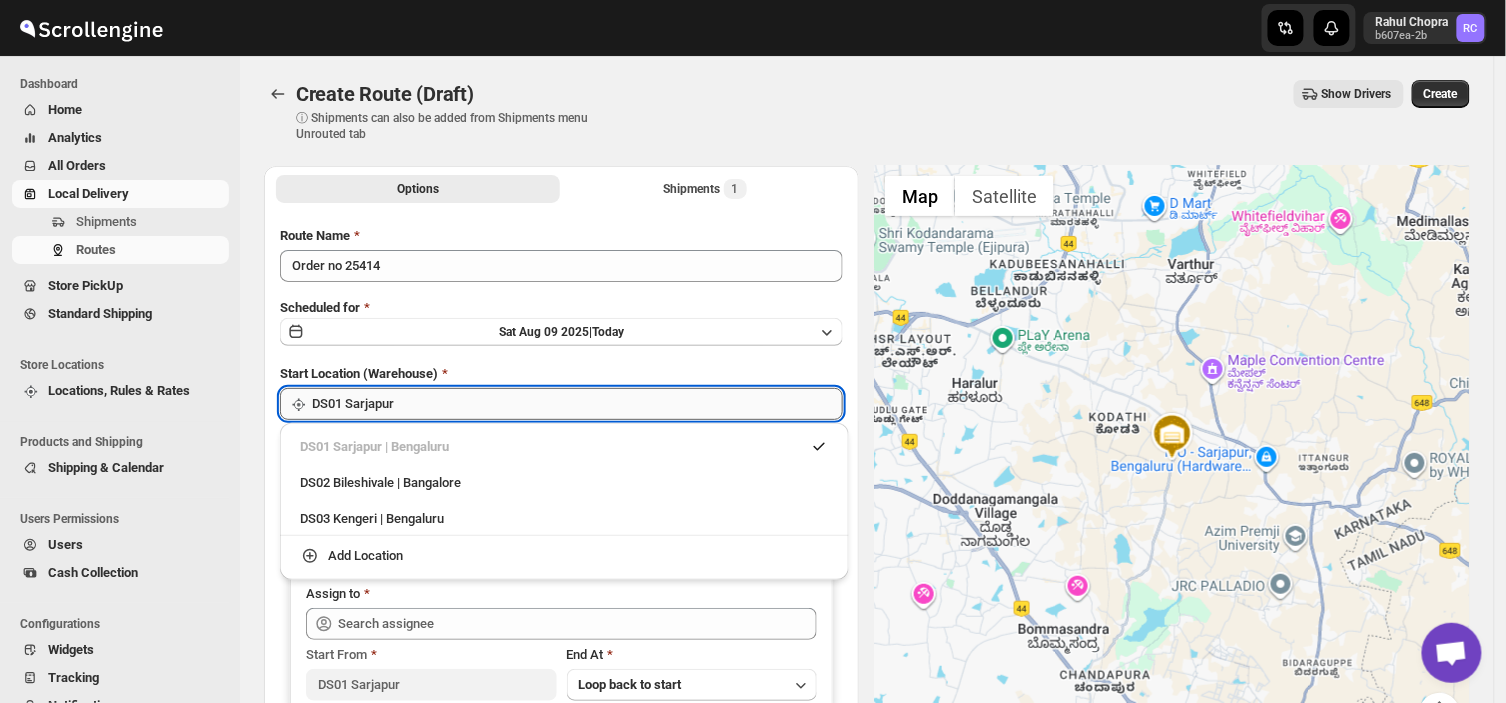 click on "DS01 Sarjapur" at bounding box center [577, 404] 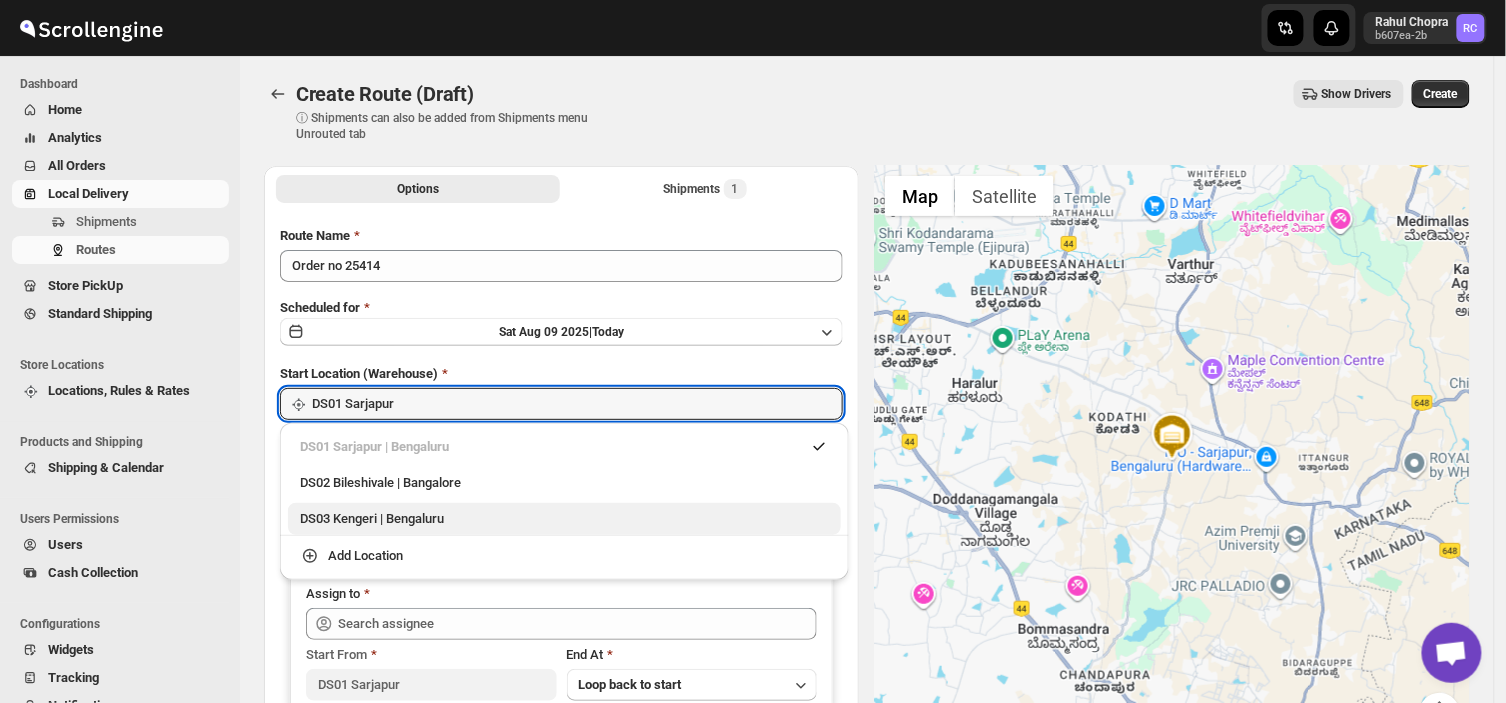 click on "DS03 Kengeri | Bengaluru" at bounding box center [564, 519] 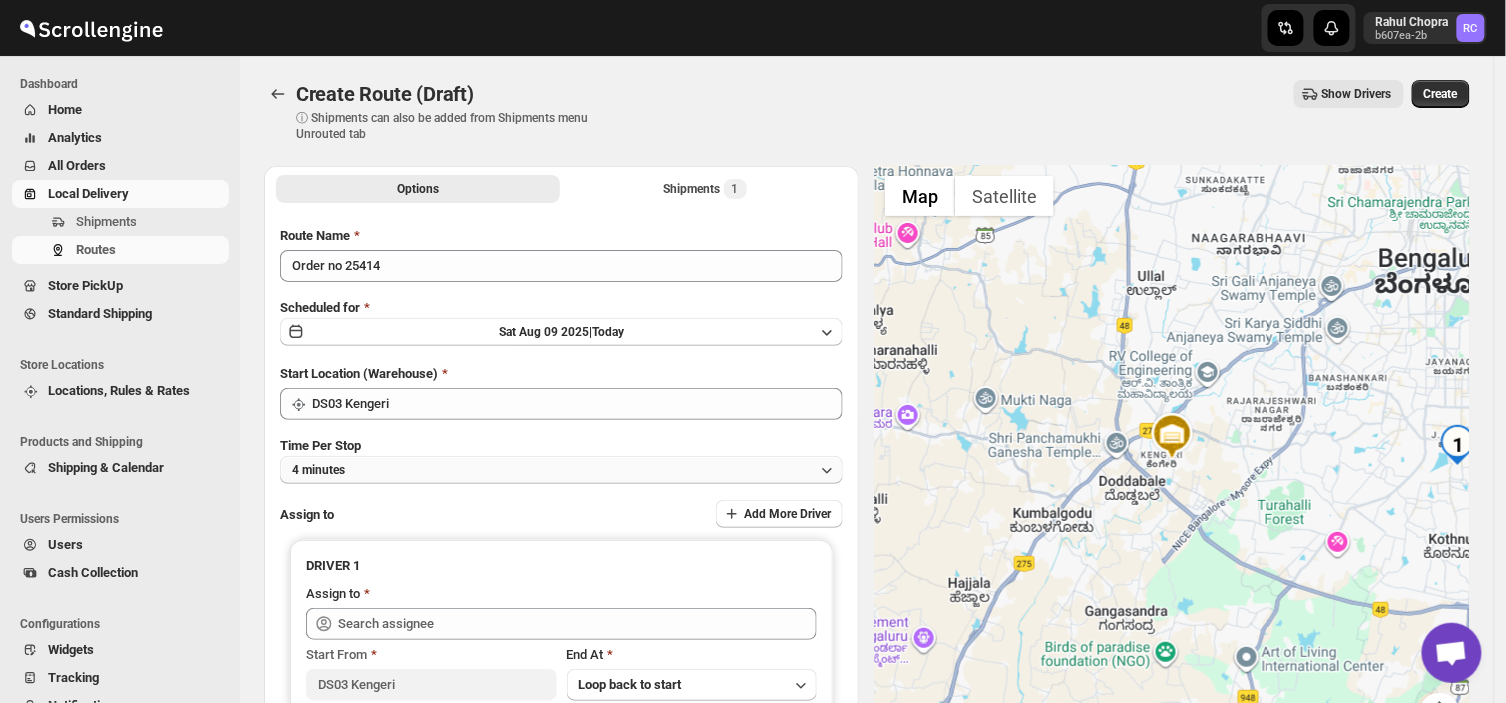 click on "4 minutes" at bounding box center [561, 470] 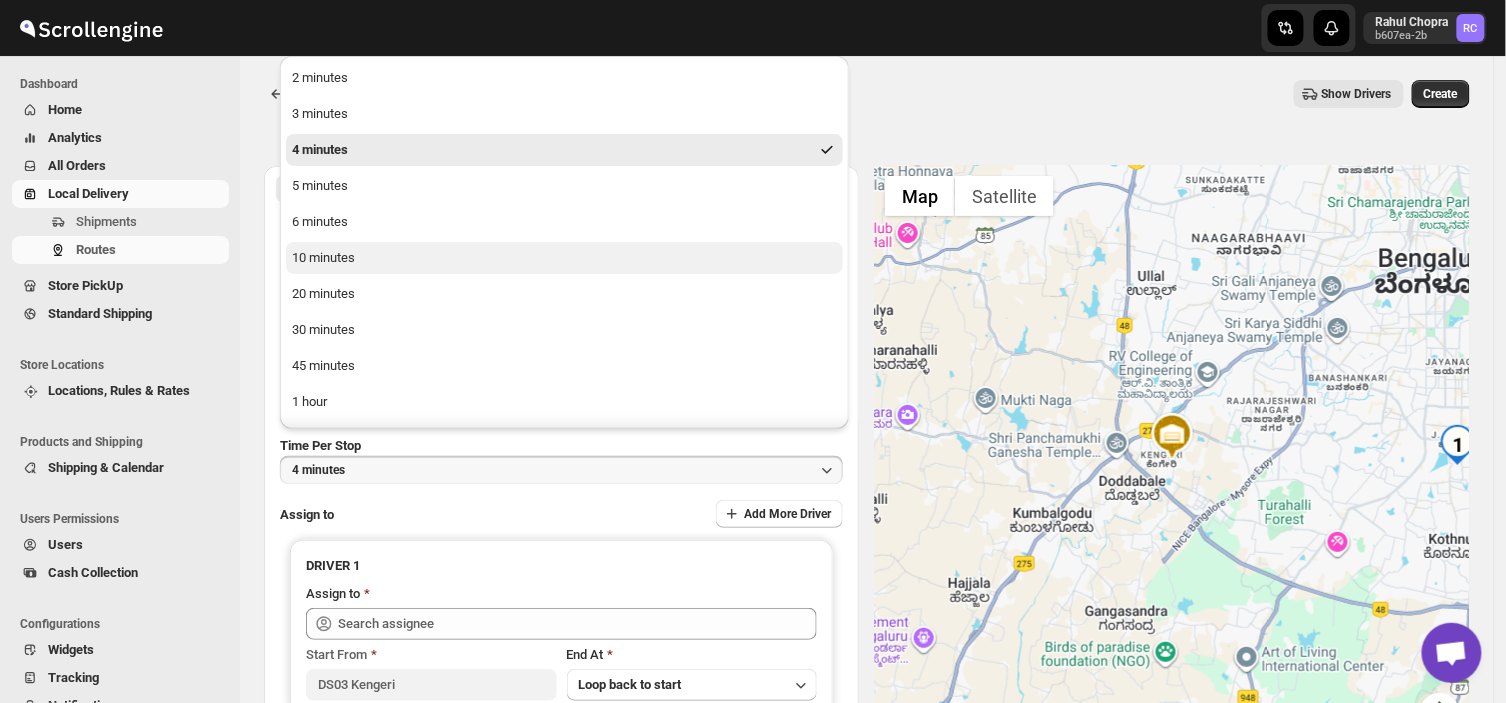 click on "10 minutes" at bounding box center [323, 258] 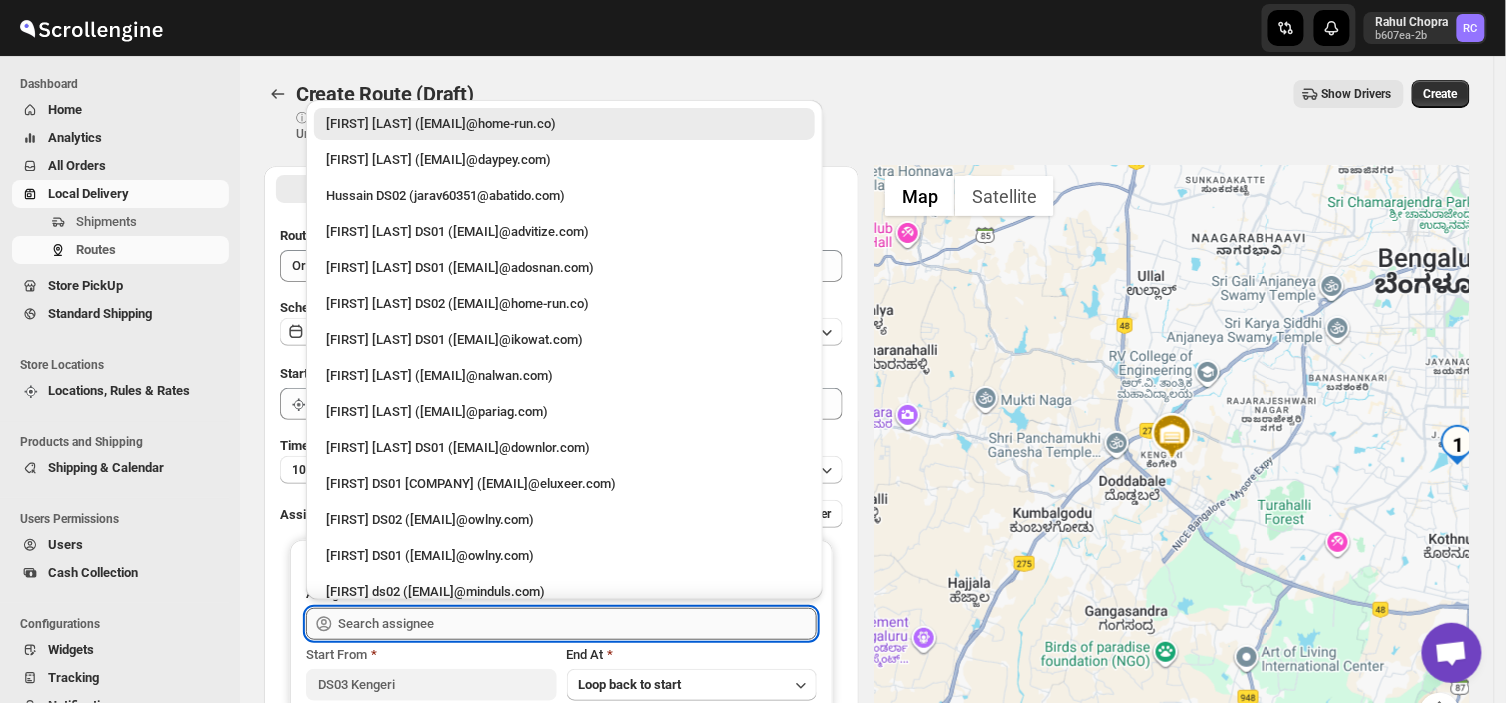 click at bounding box center [577, 624] 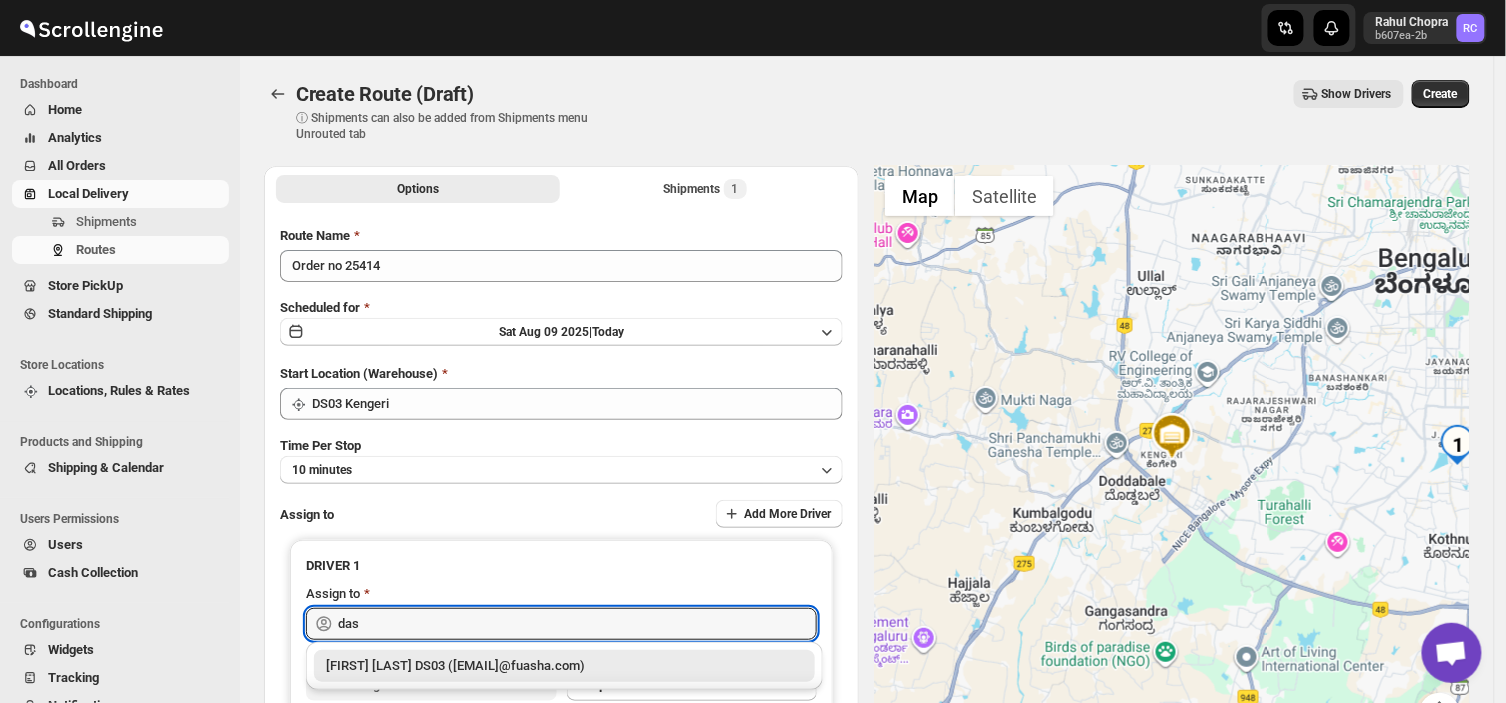 click on "[FIRST] [LAST] [ID] ([EMAIL])" at bounding box center [564, 666] 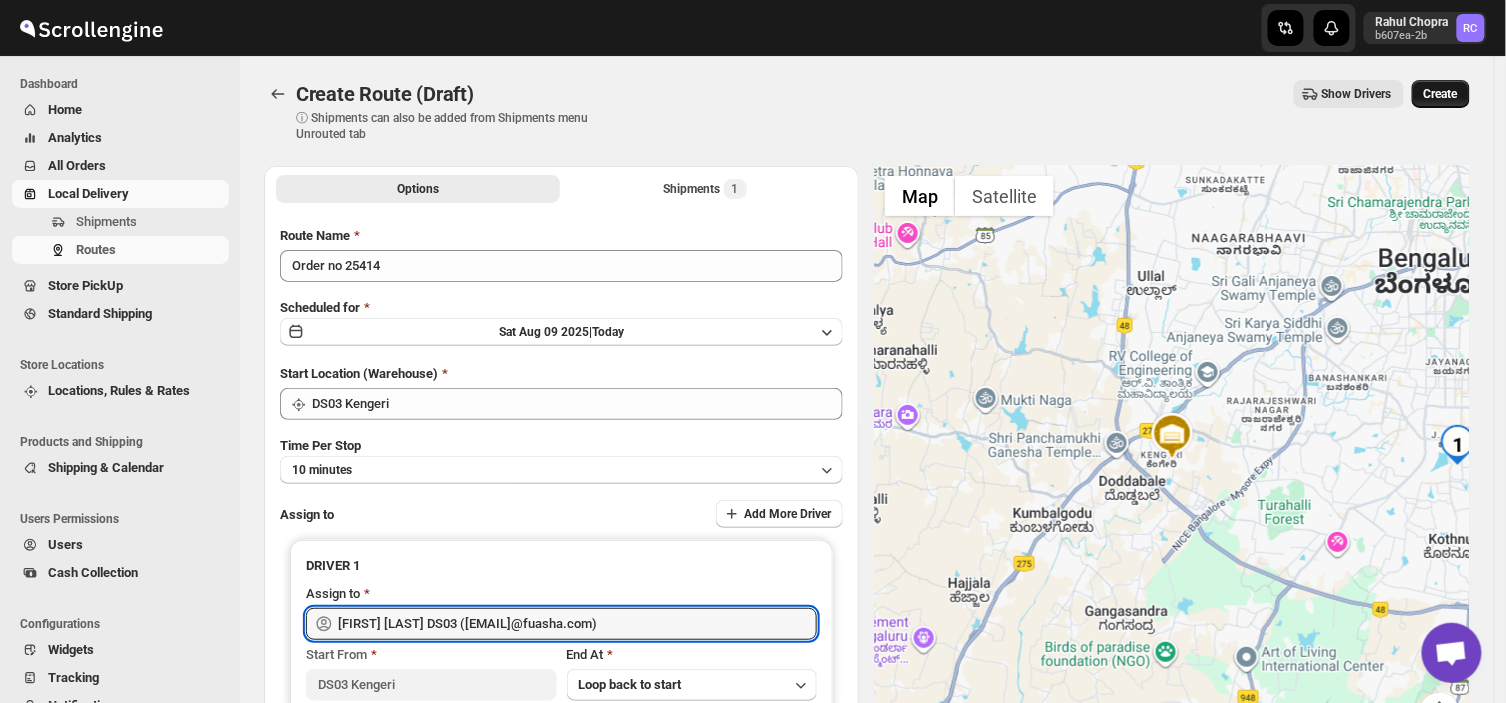 type on "[FIRST] [LAST] [ID] ([EMAIL])" 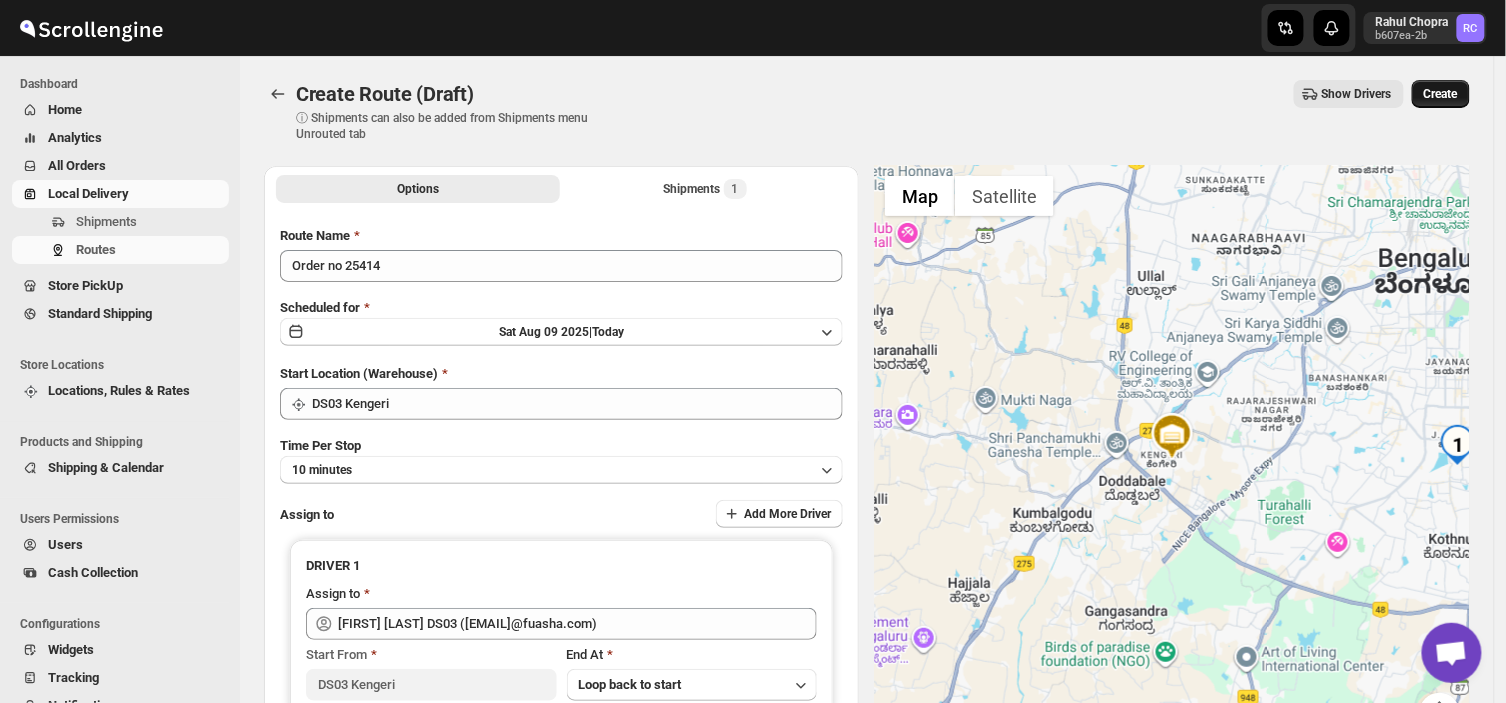 click on "Create" at bounding box center (1441, 94) 